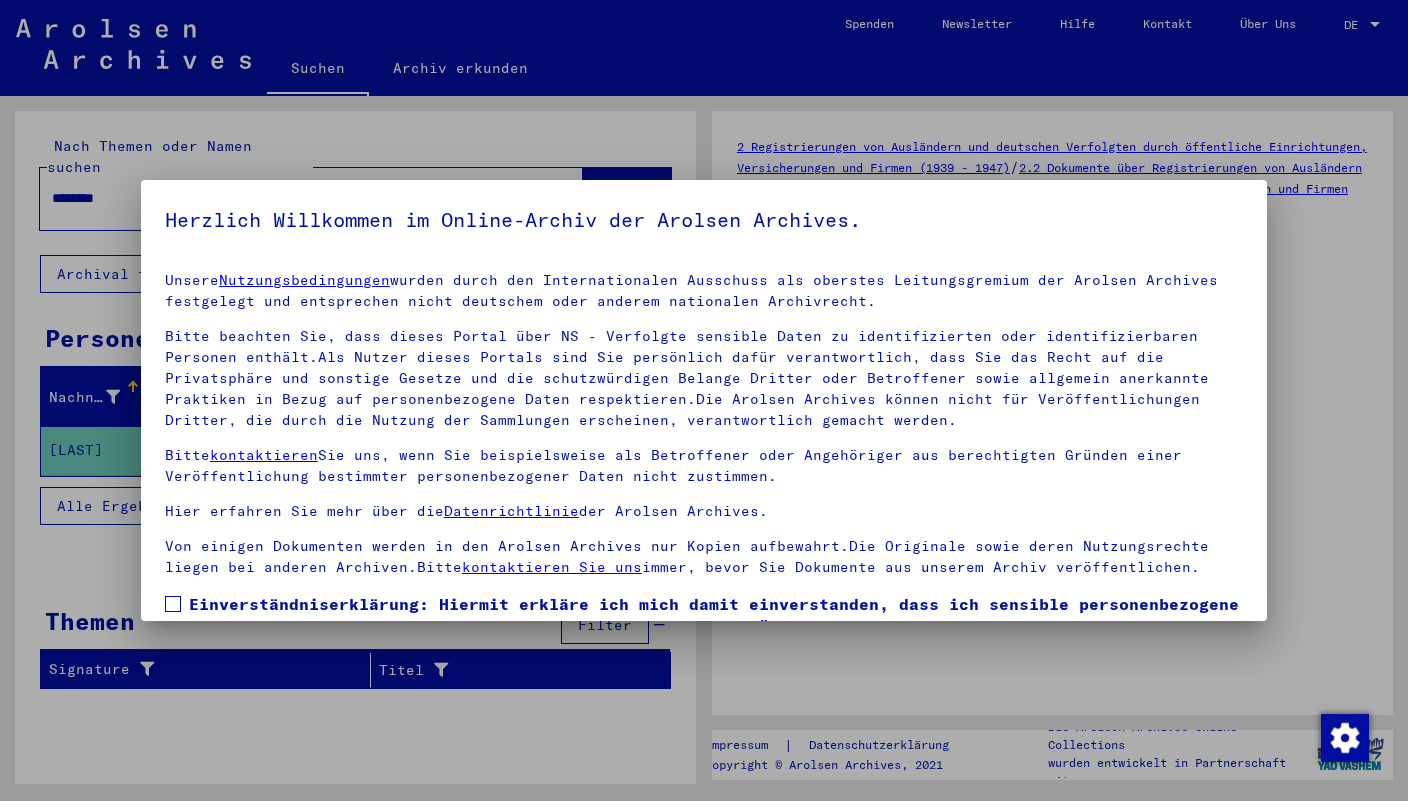 scroll, scrollTop: 0, scrollLeft: 0, axis: both 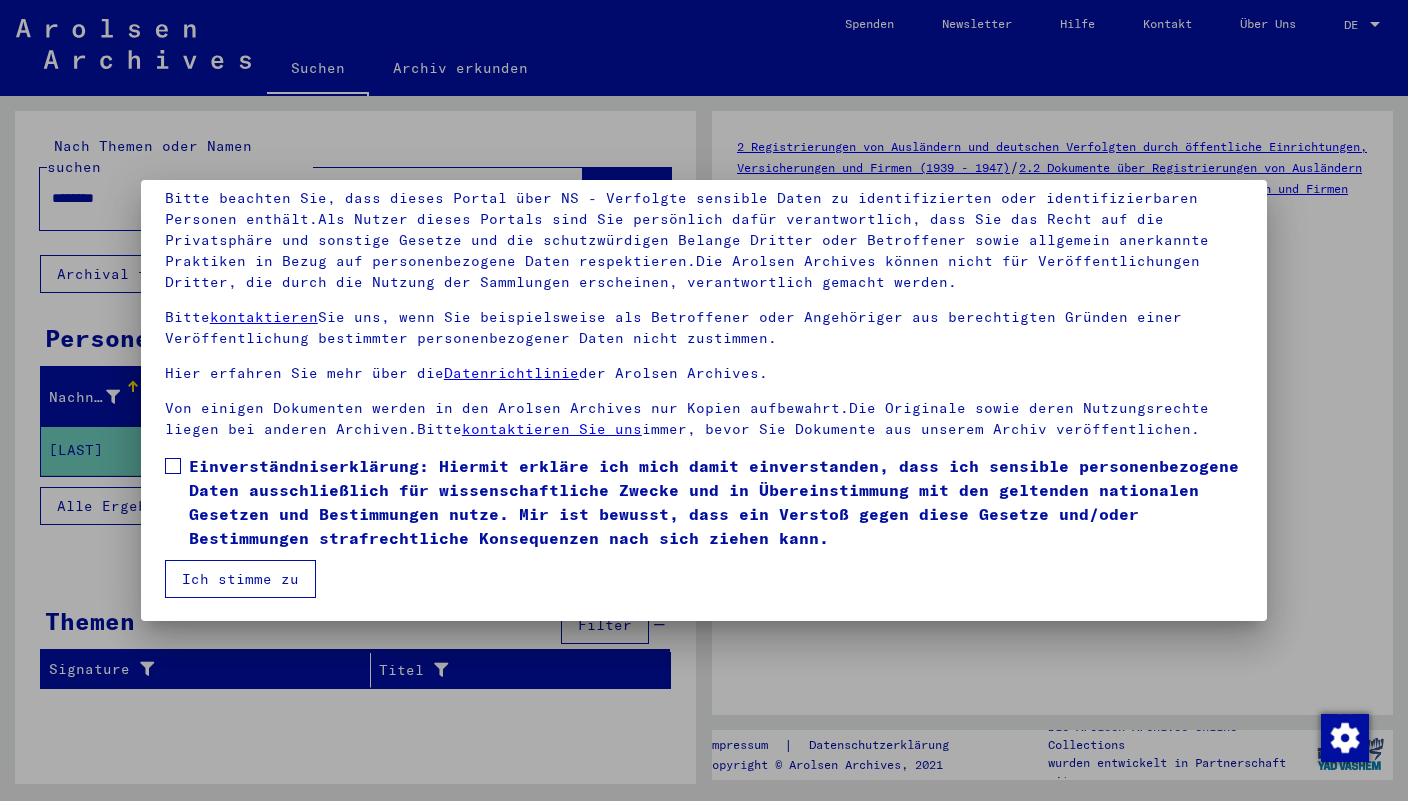 click on "Ich stimme zu" at bounding box center [240, 579] 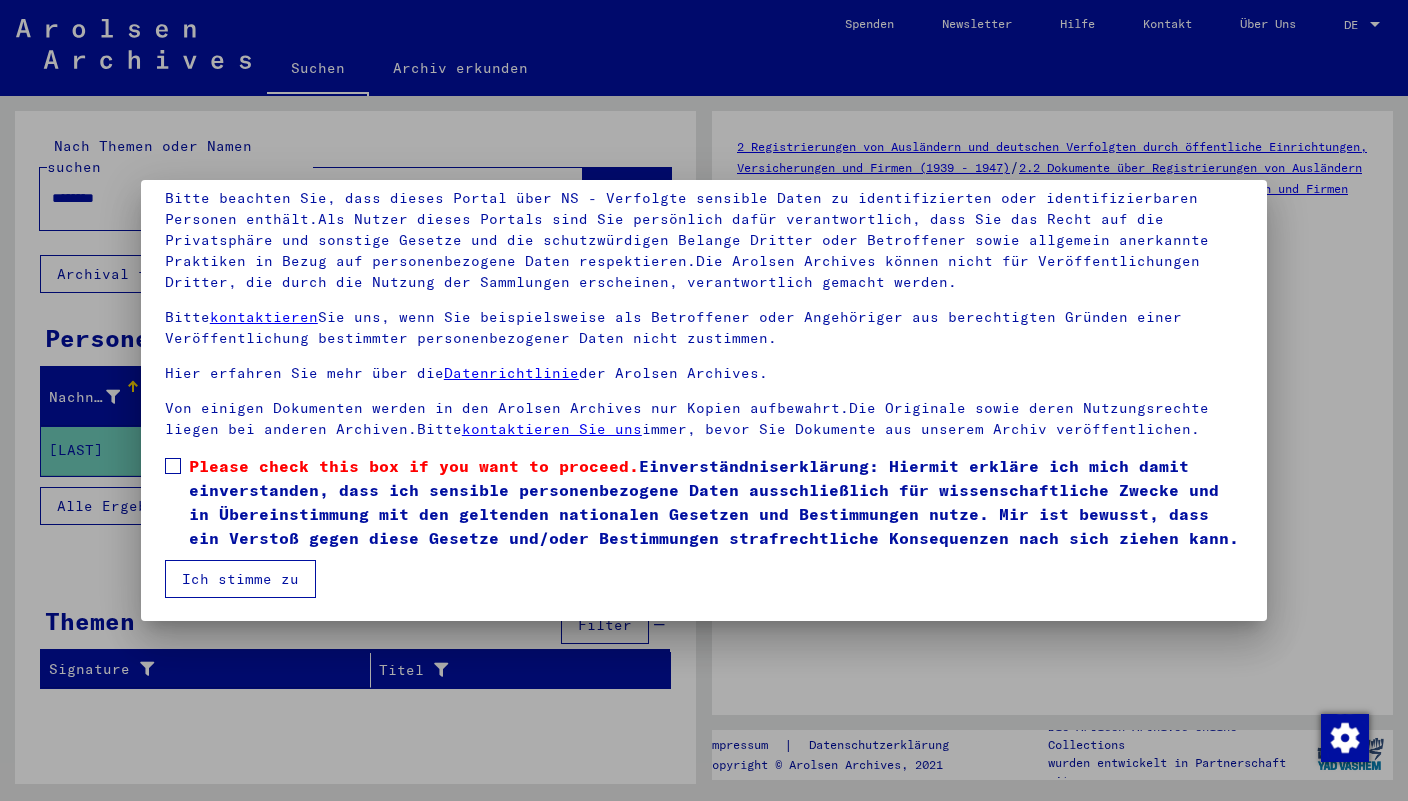 click at bounding box center (173, 466) 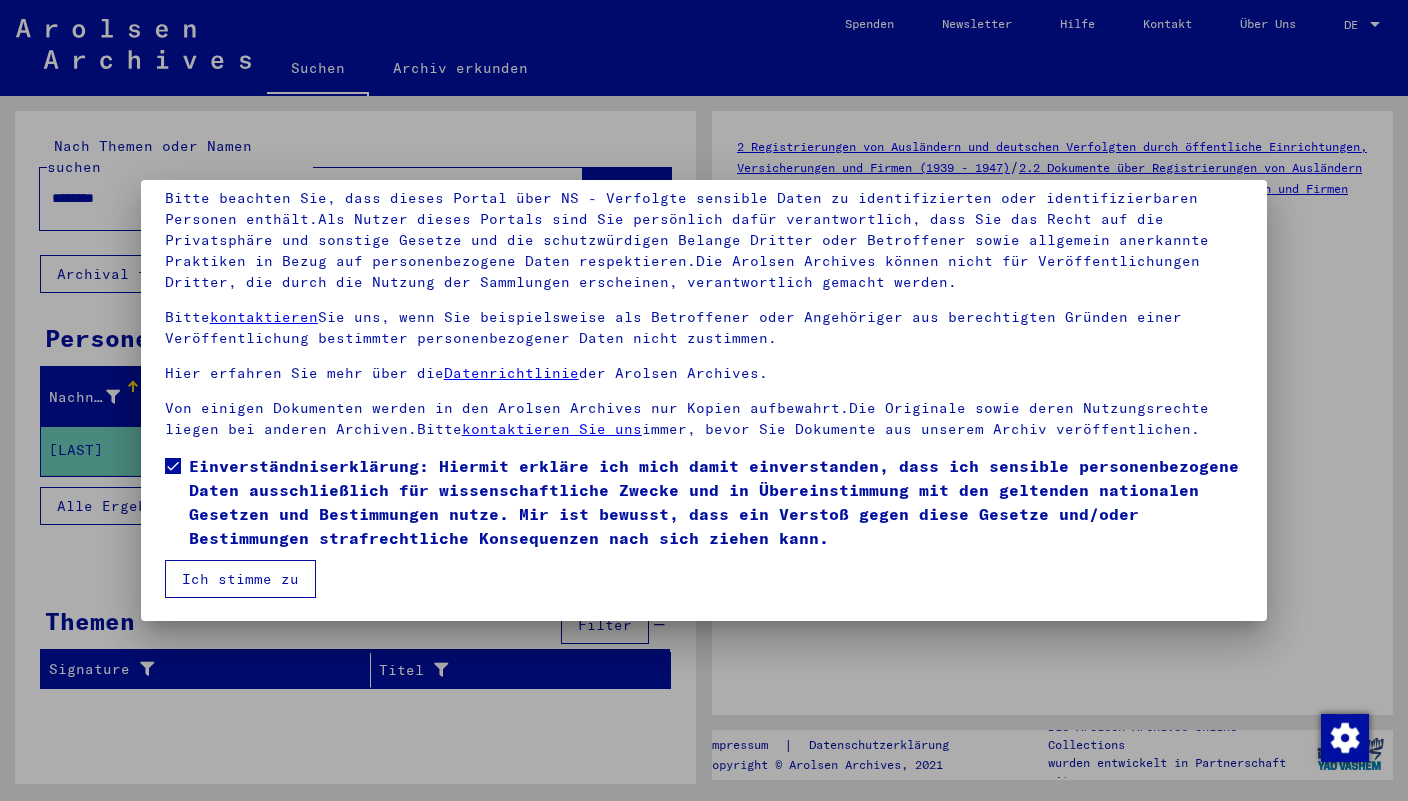 click on "Ich stimme zu" at bounding box center [240, 579] 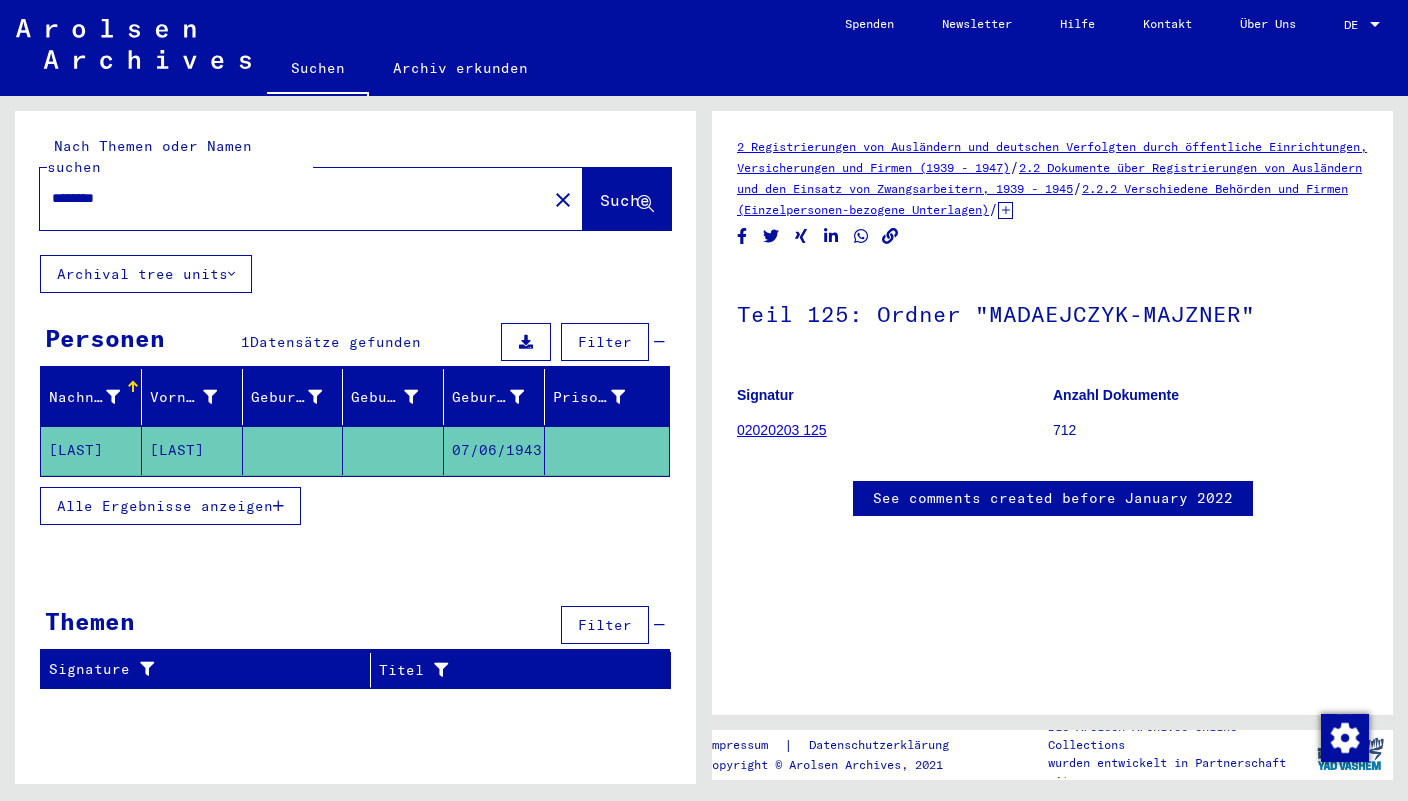click on "******** close" 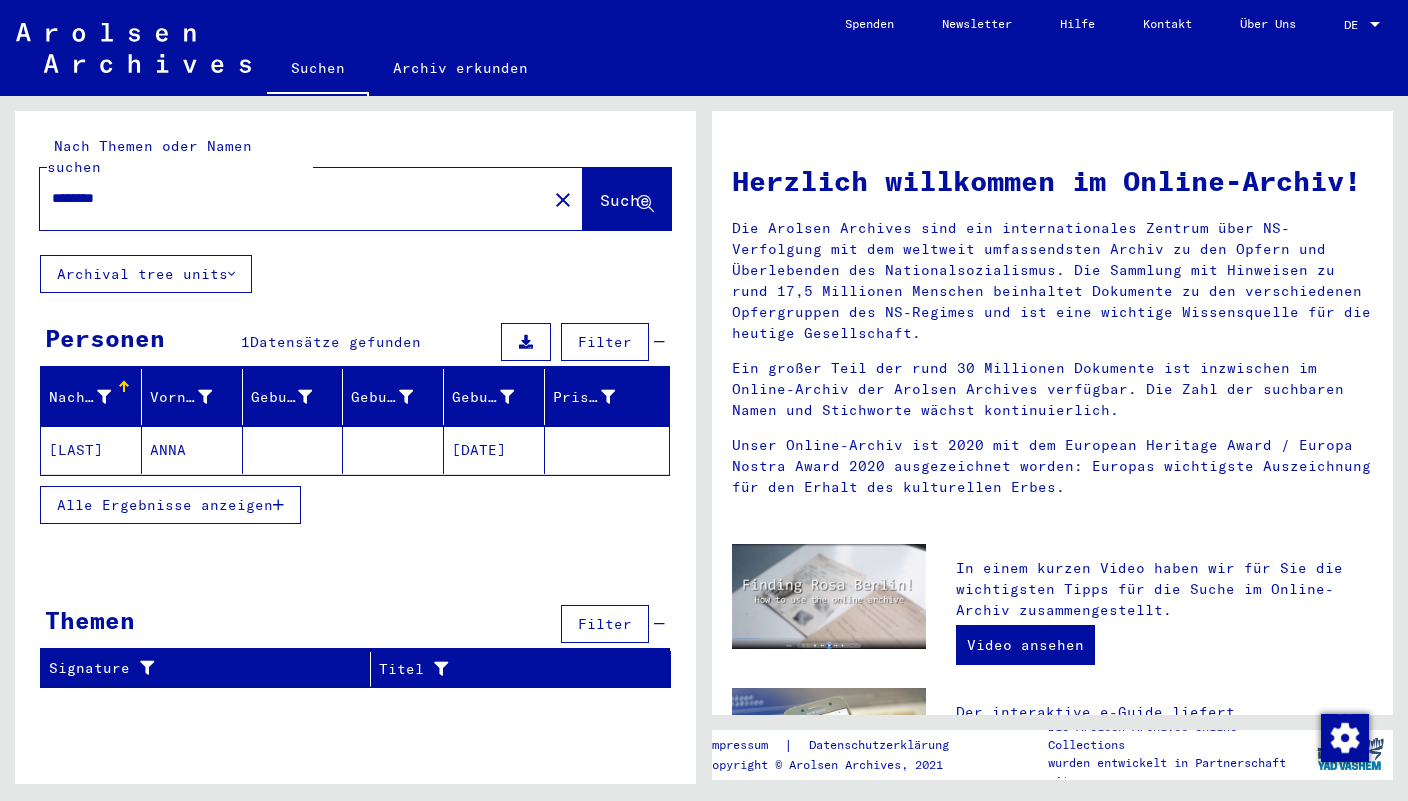 click on "[LAST]" 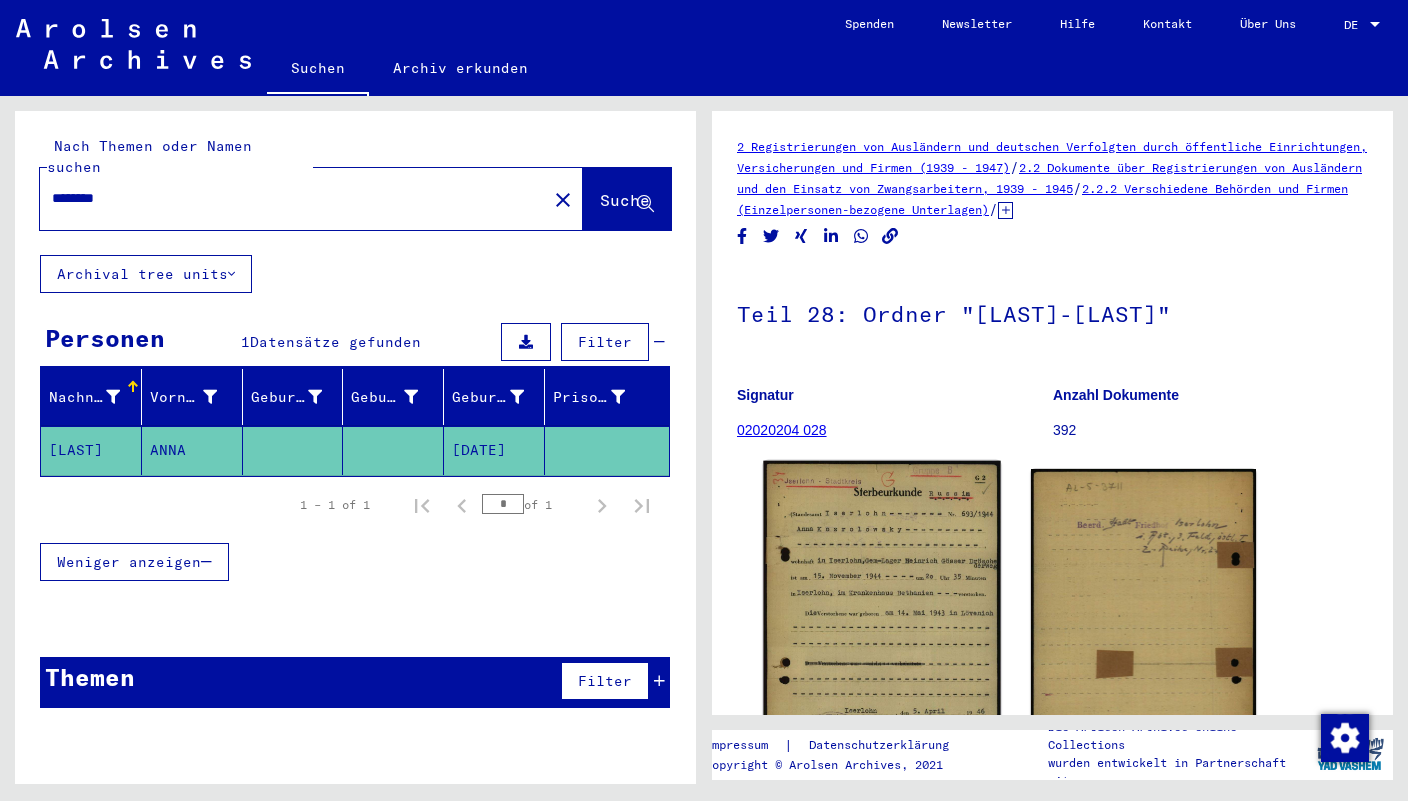 click 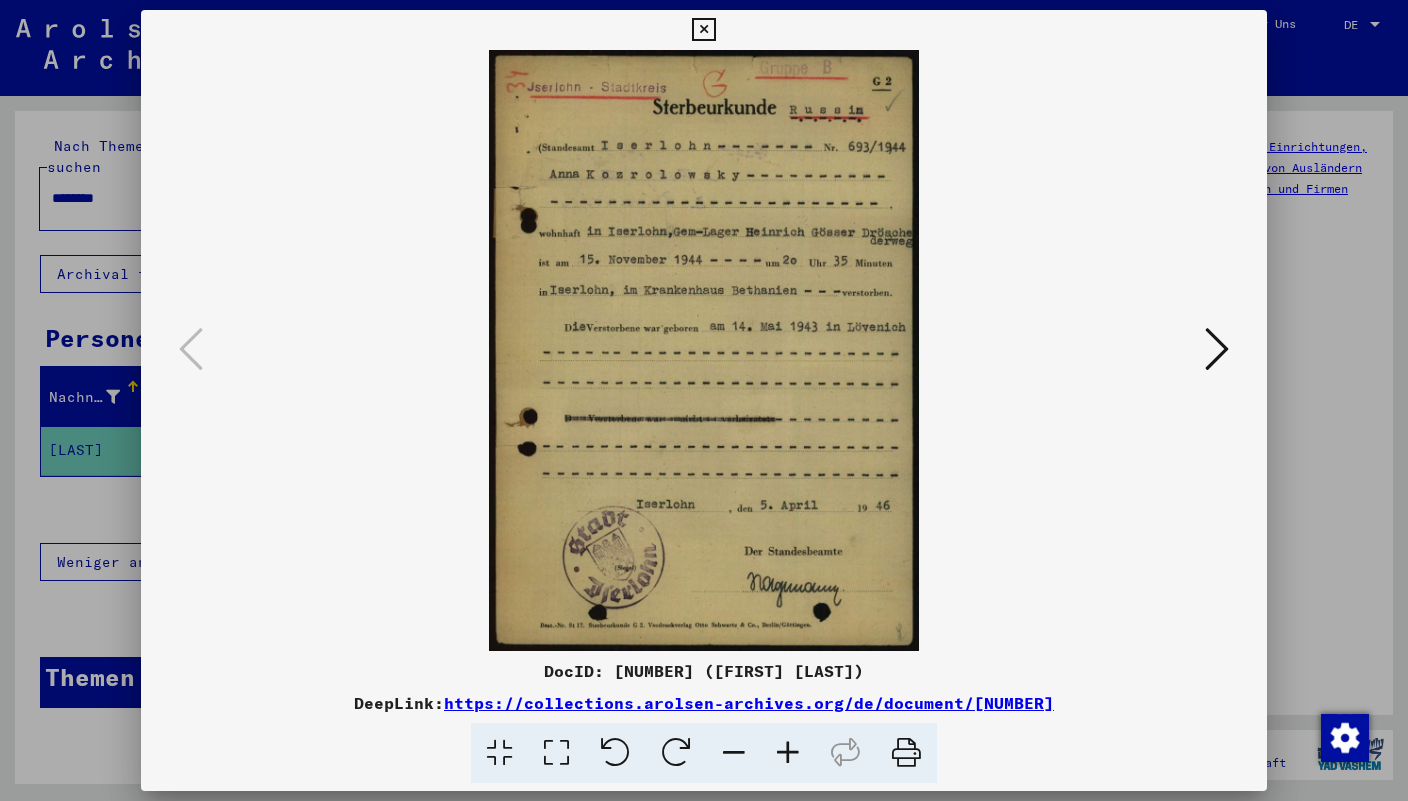 click at bounding box center (703, 30) 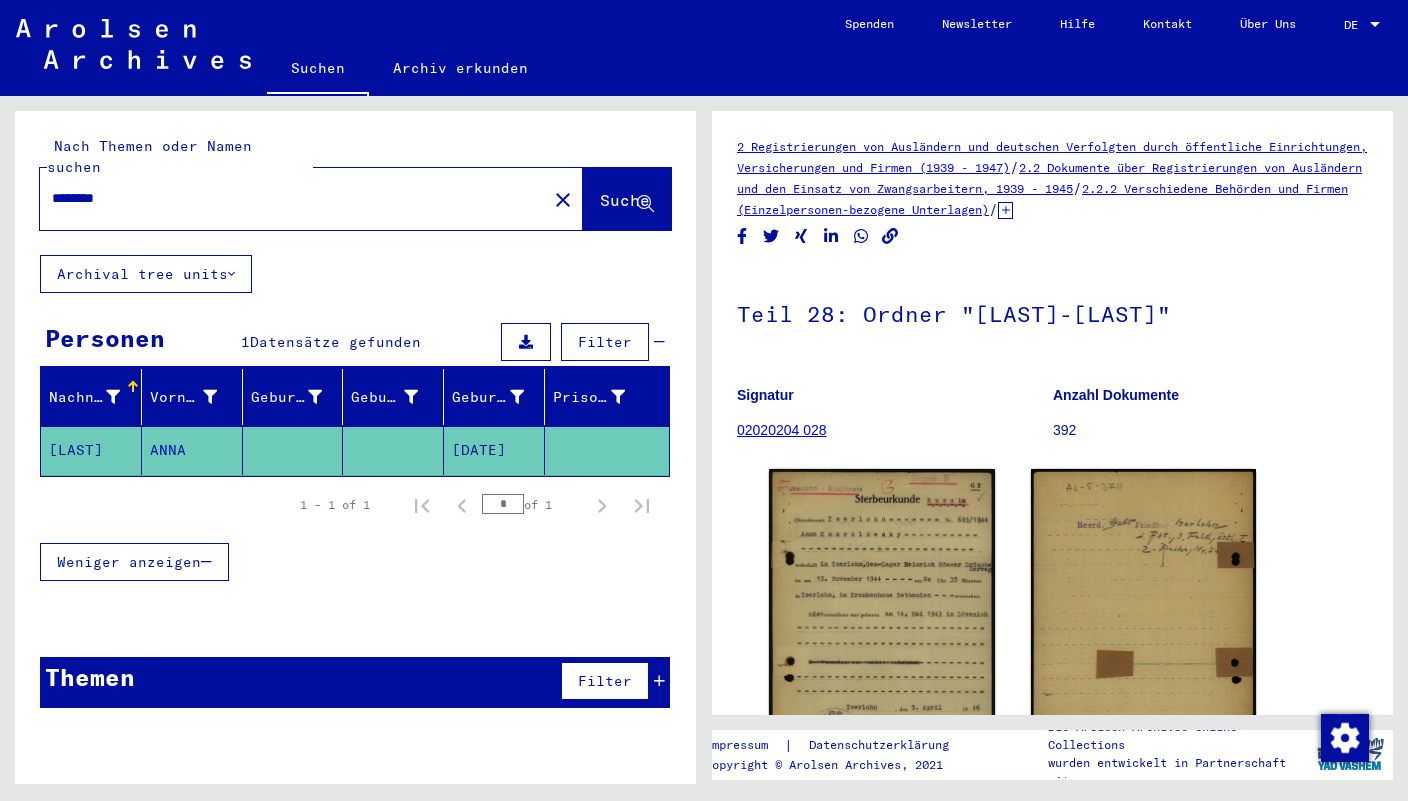 click on "********" at bounding box center [293, 198] 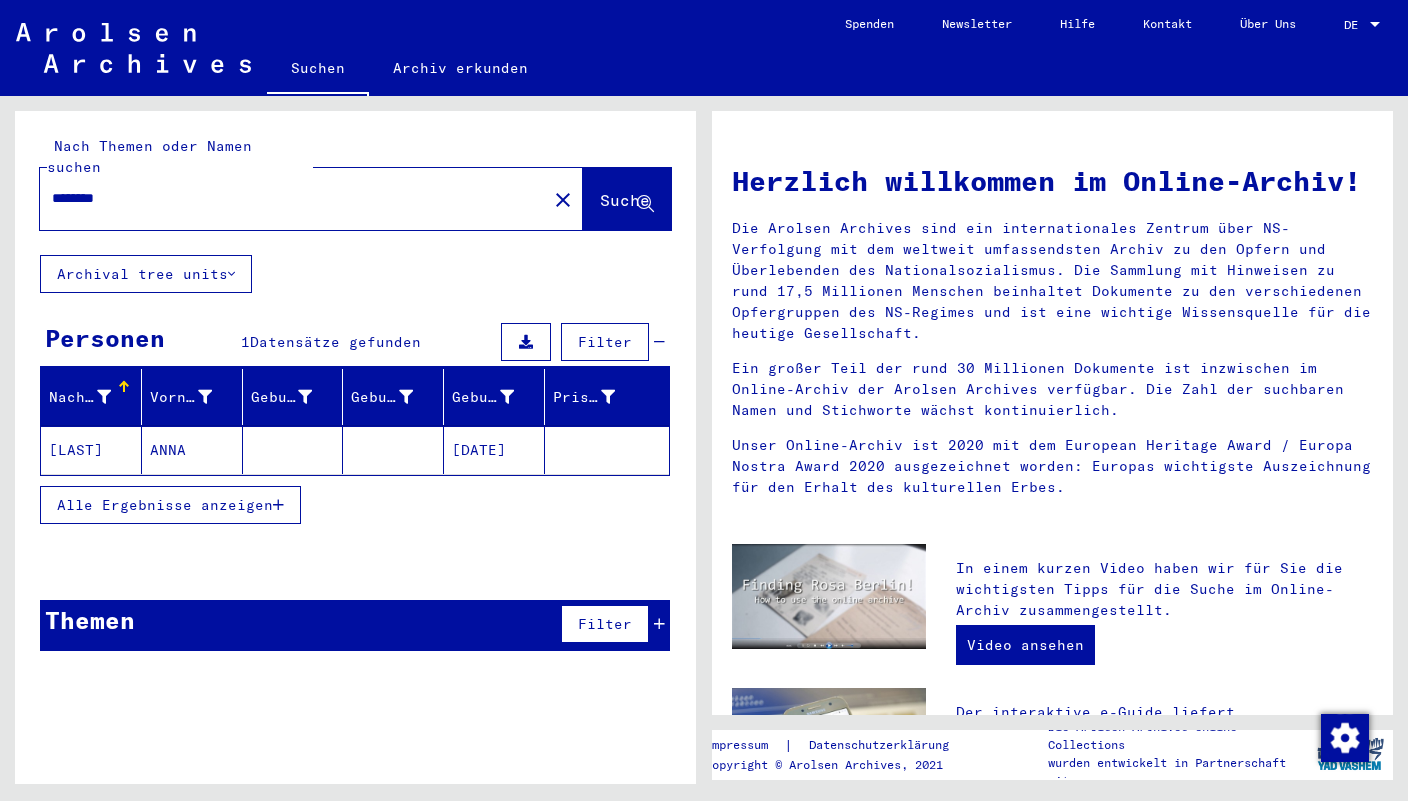 click on "[LAST]" 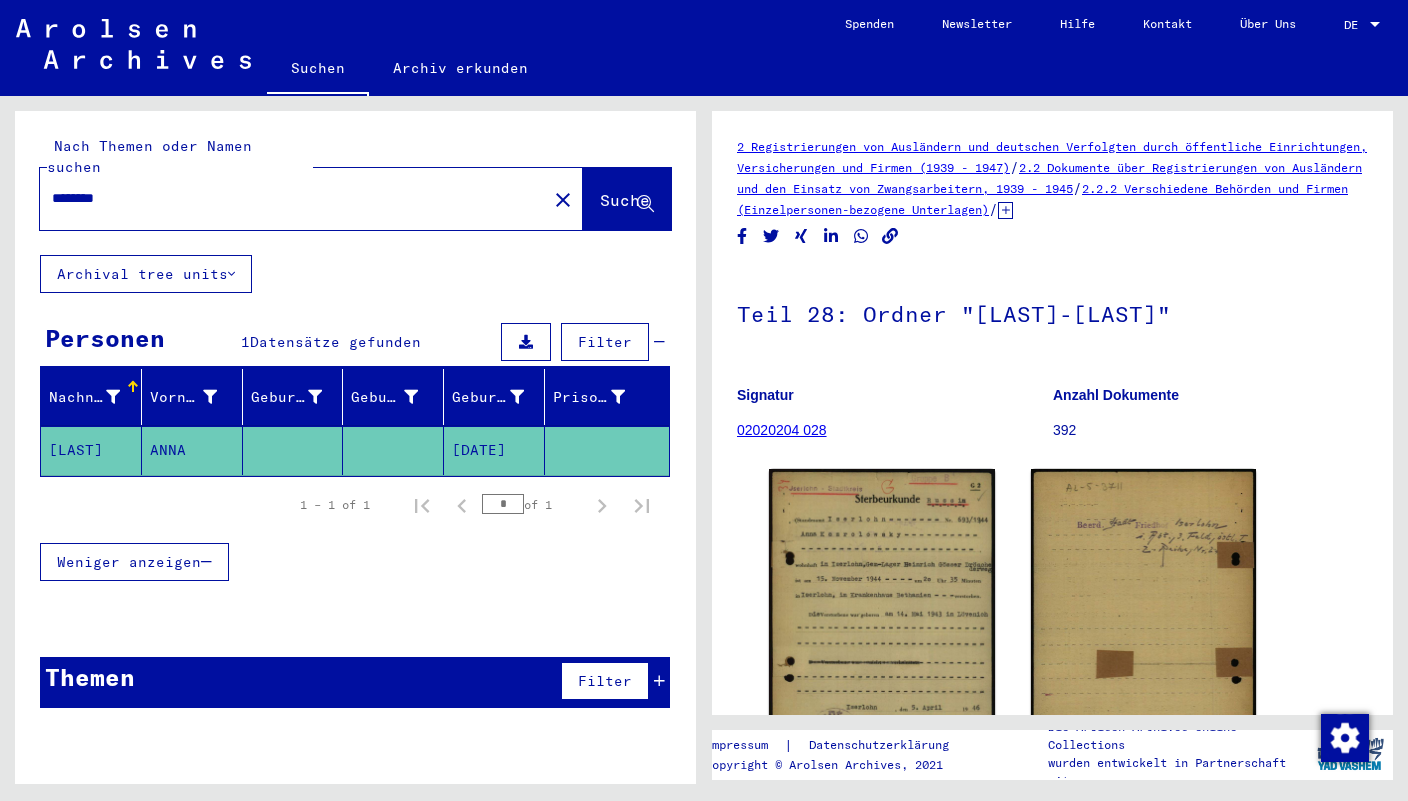 click on "********" at bounding box center (293, 198) 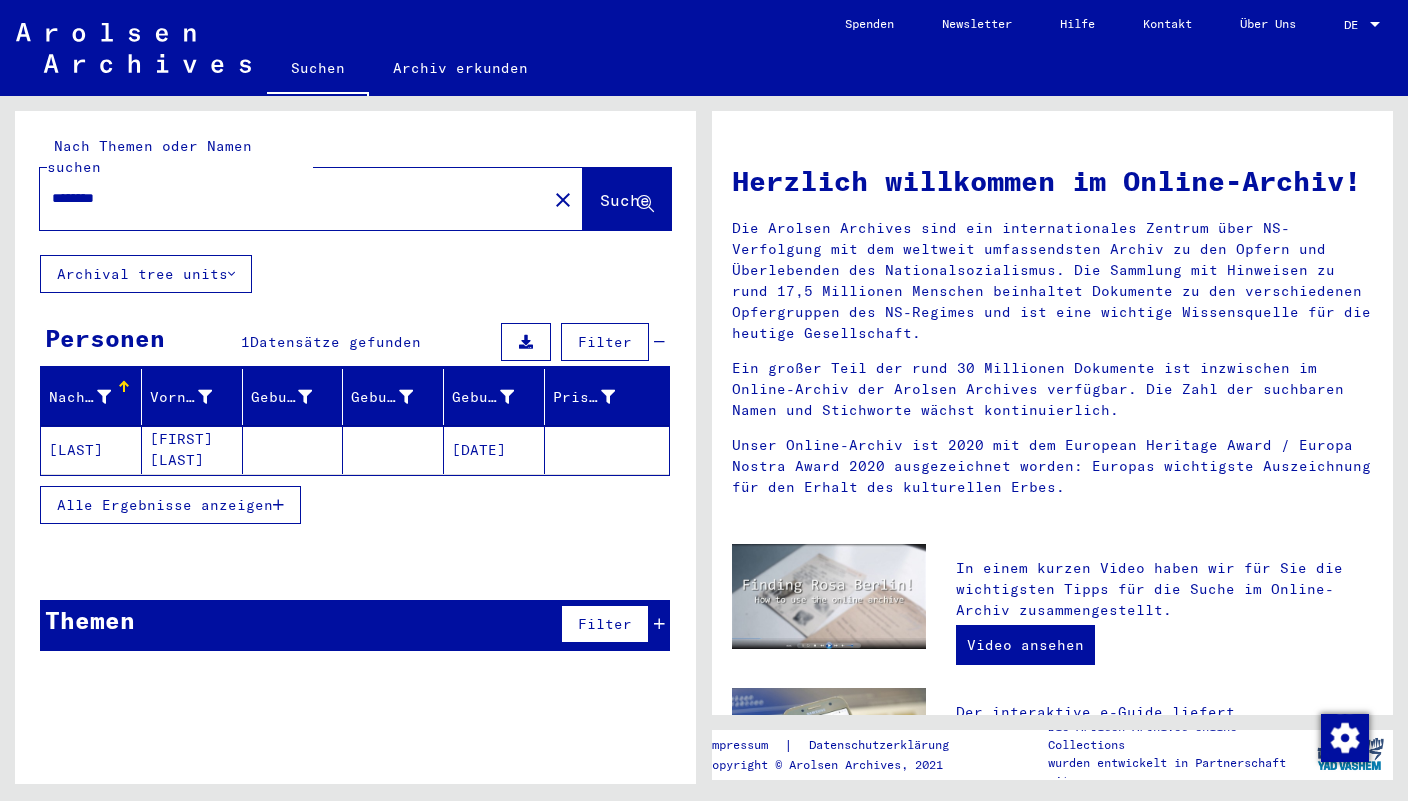 click on "[LAST]" 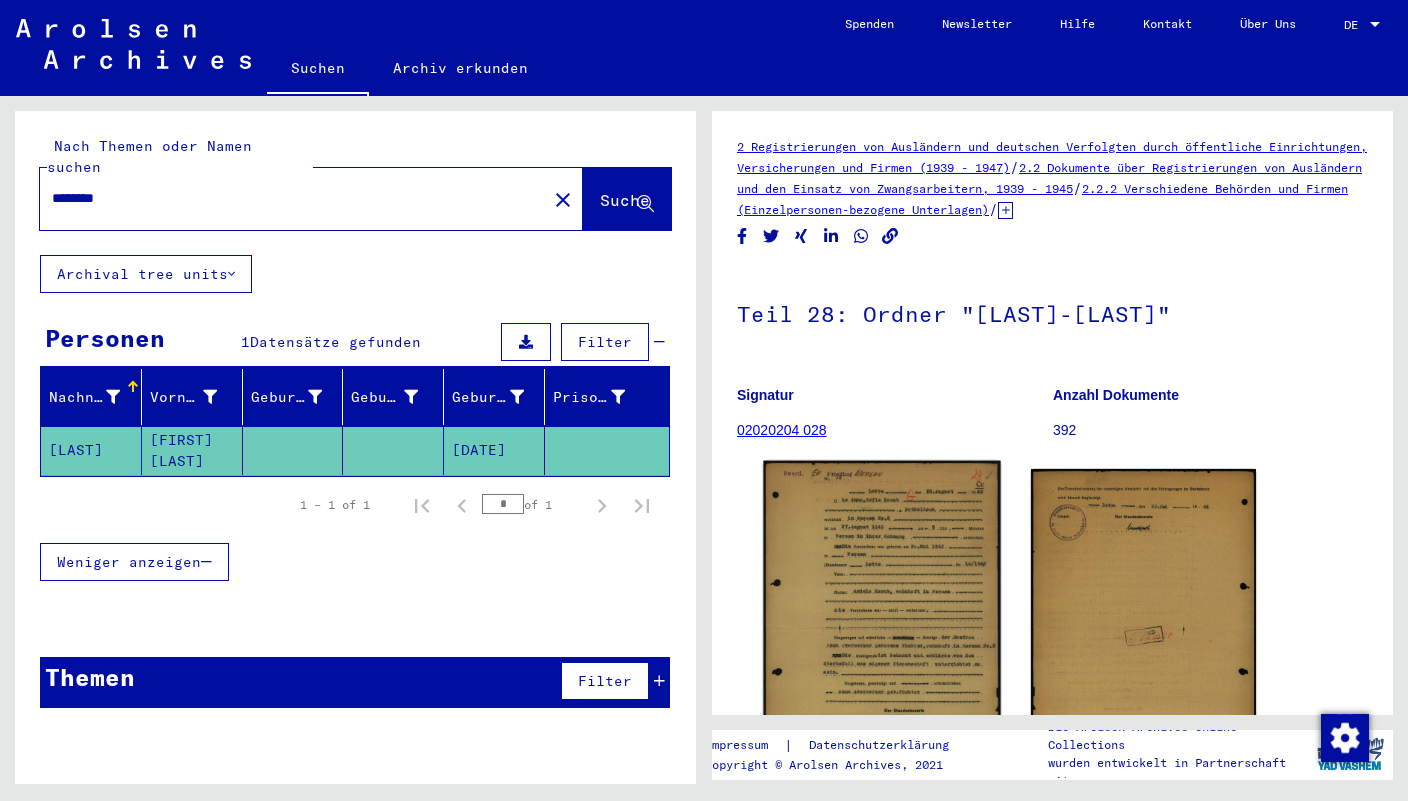 click 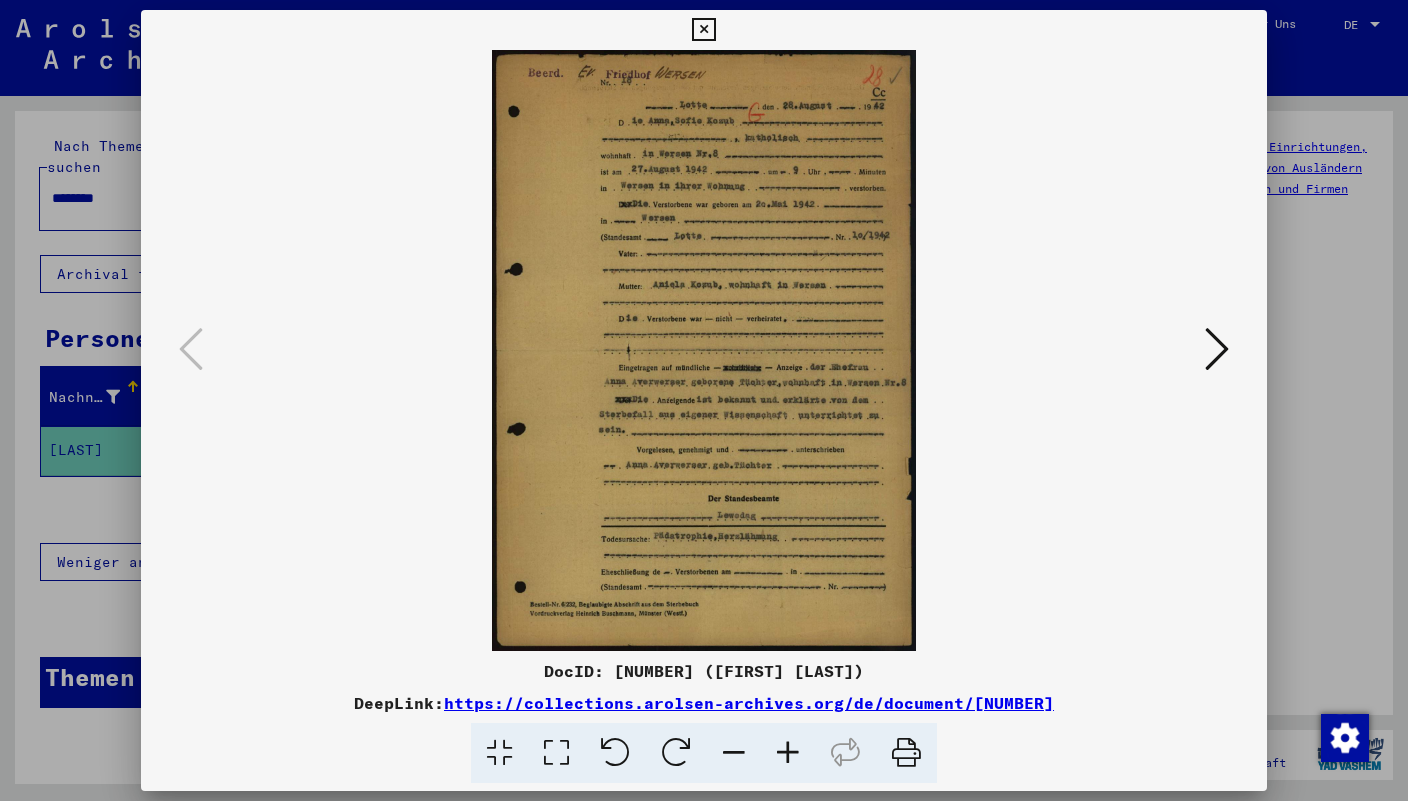 click at bounding box center (703, 30) 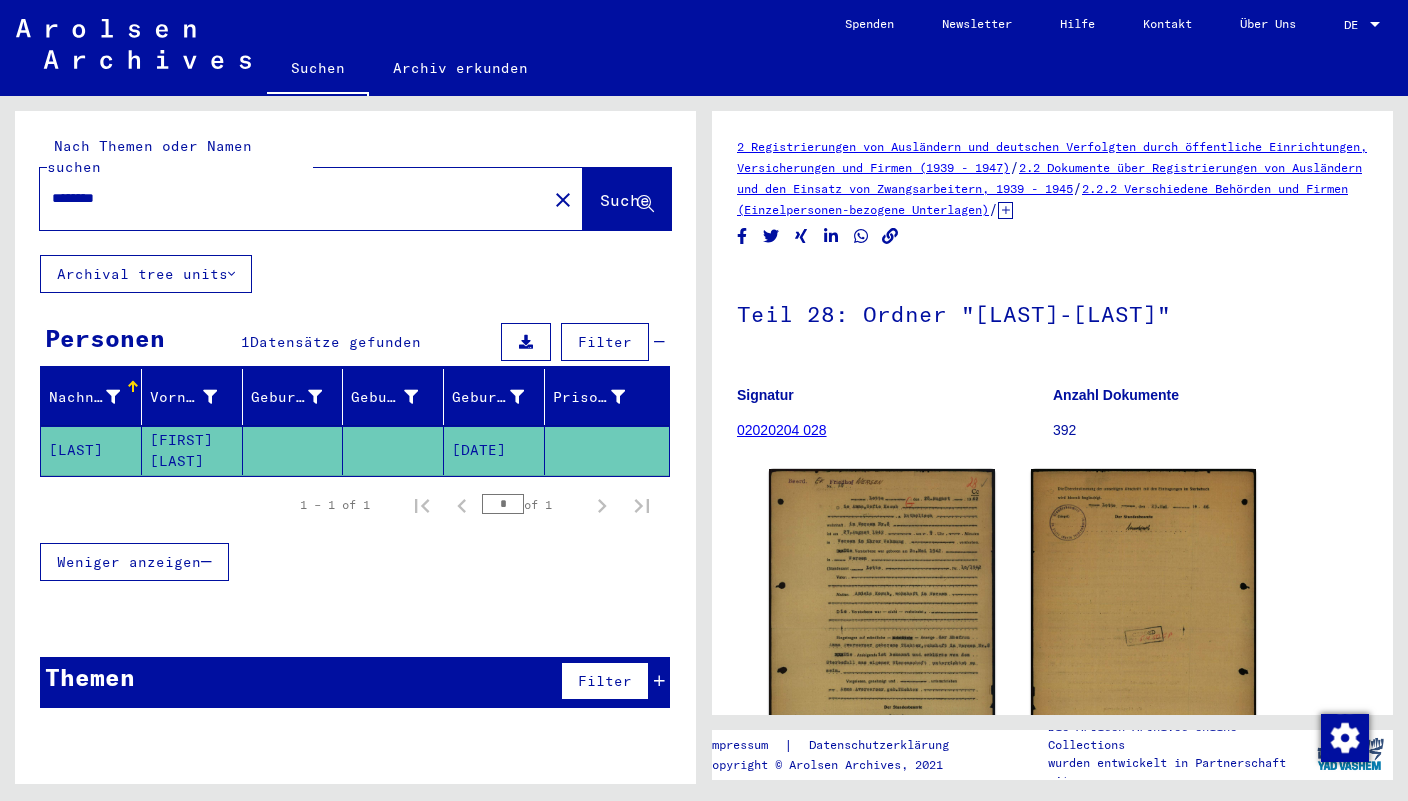 click on "********" 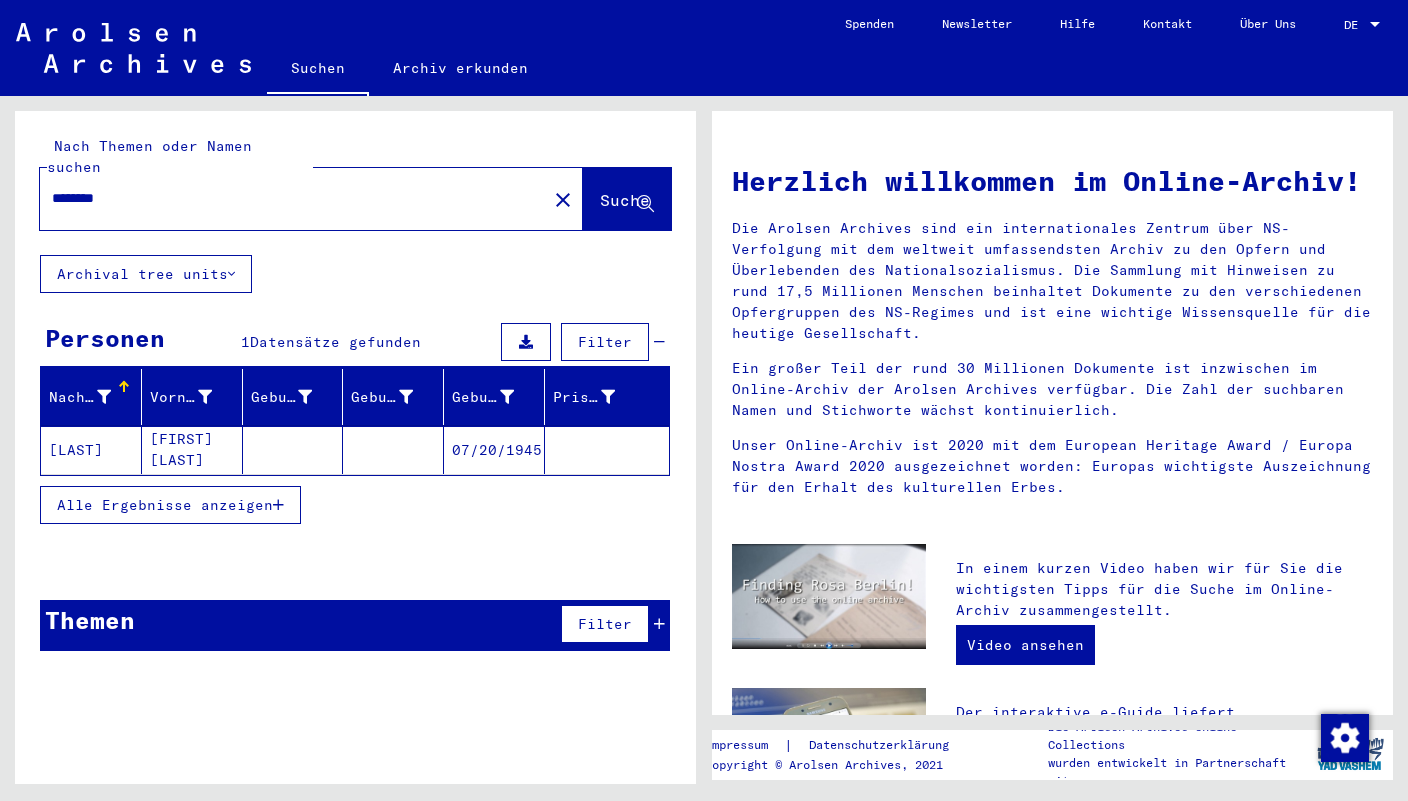 click on "[LAST]" 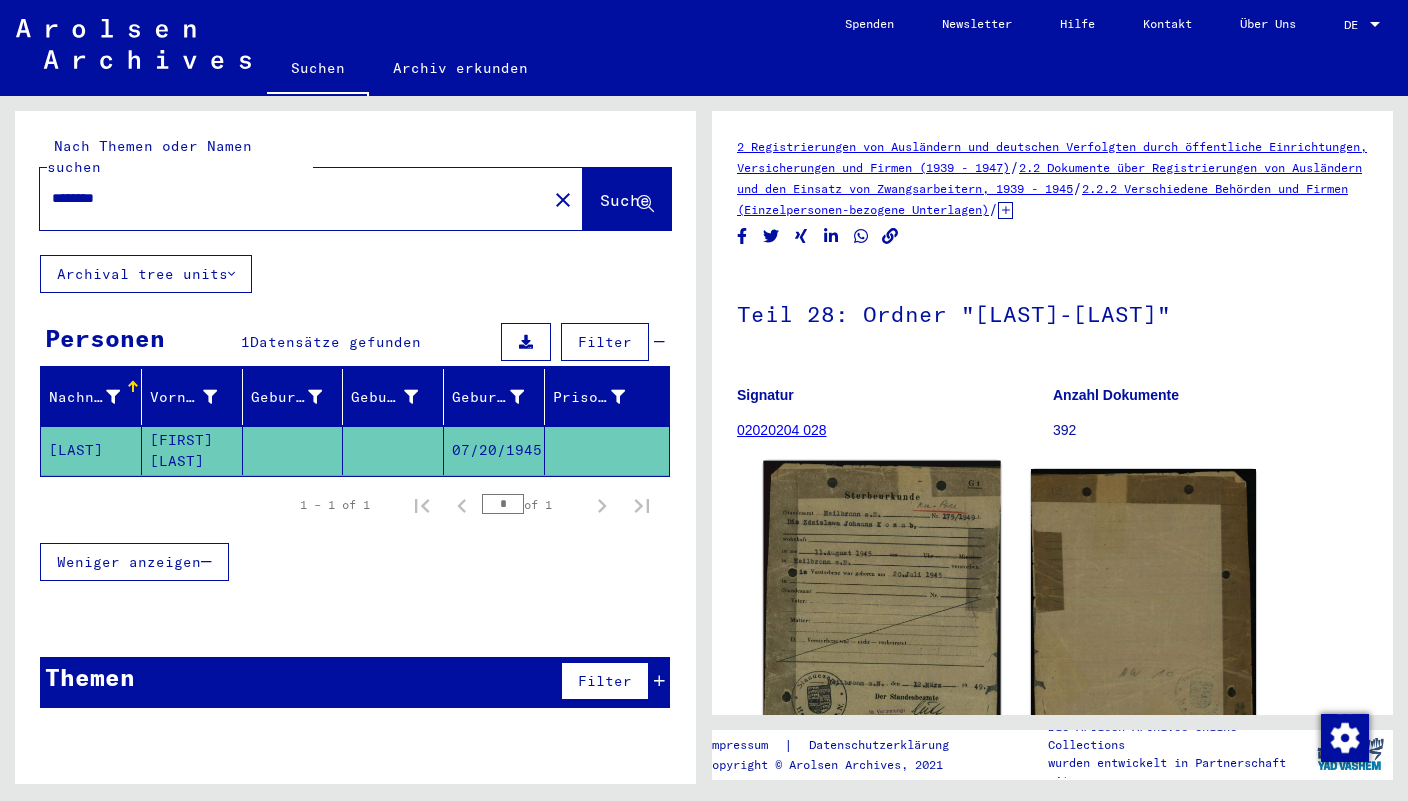 click 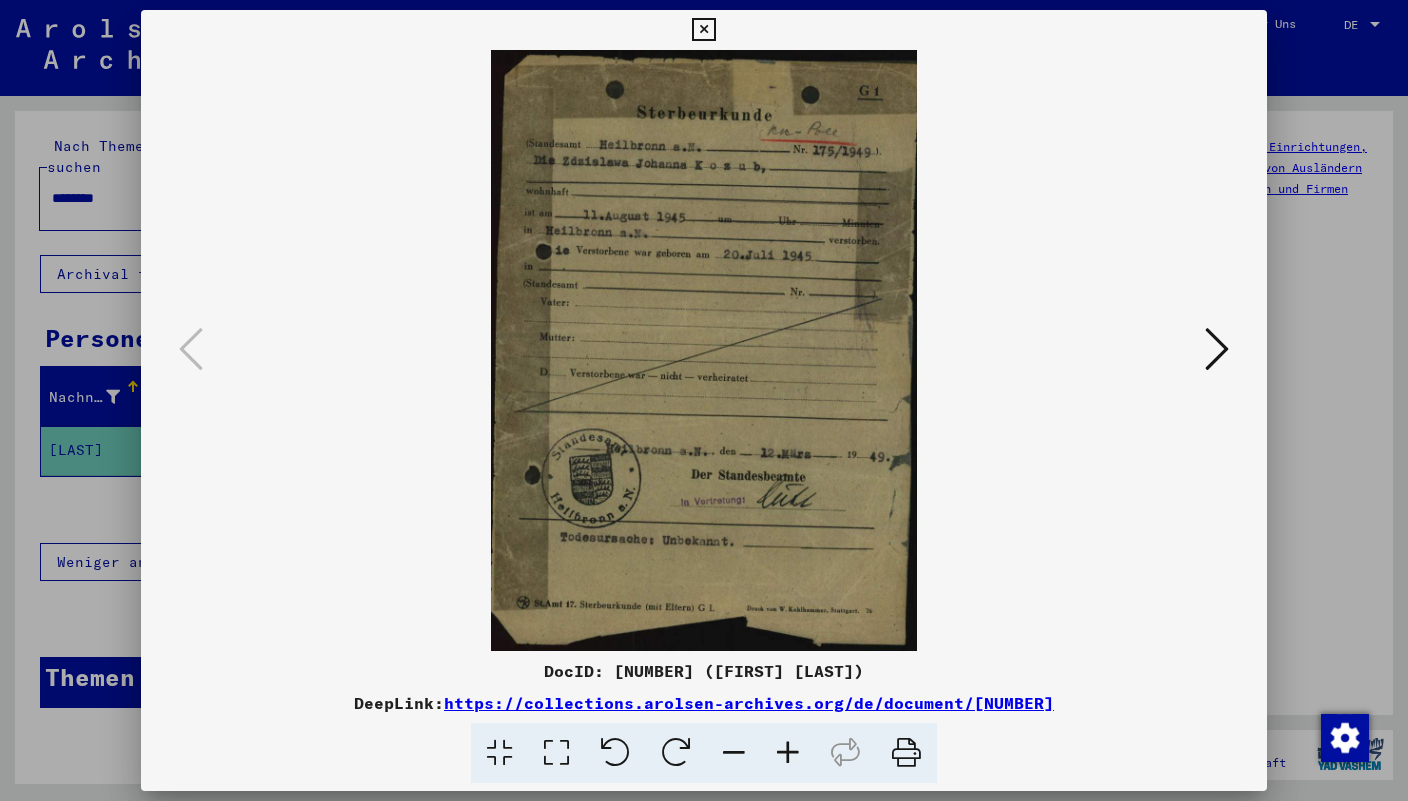 click at bounding box center (703, 30) 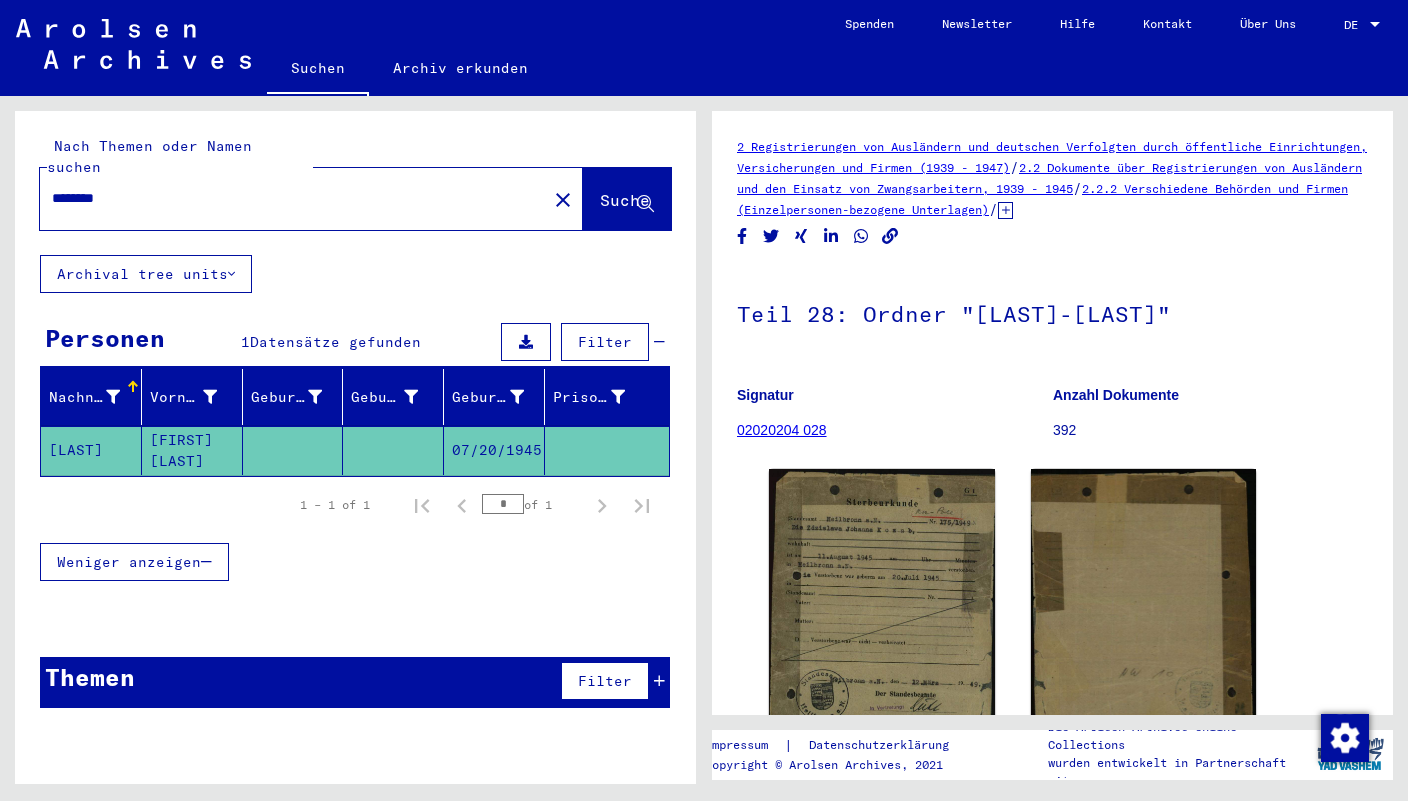 click on "********" at bounding box center [293, 198] 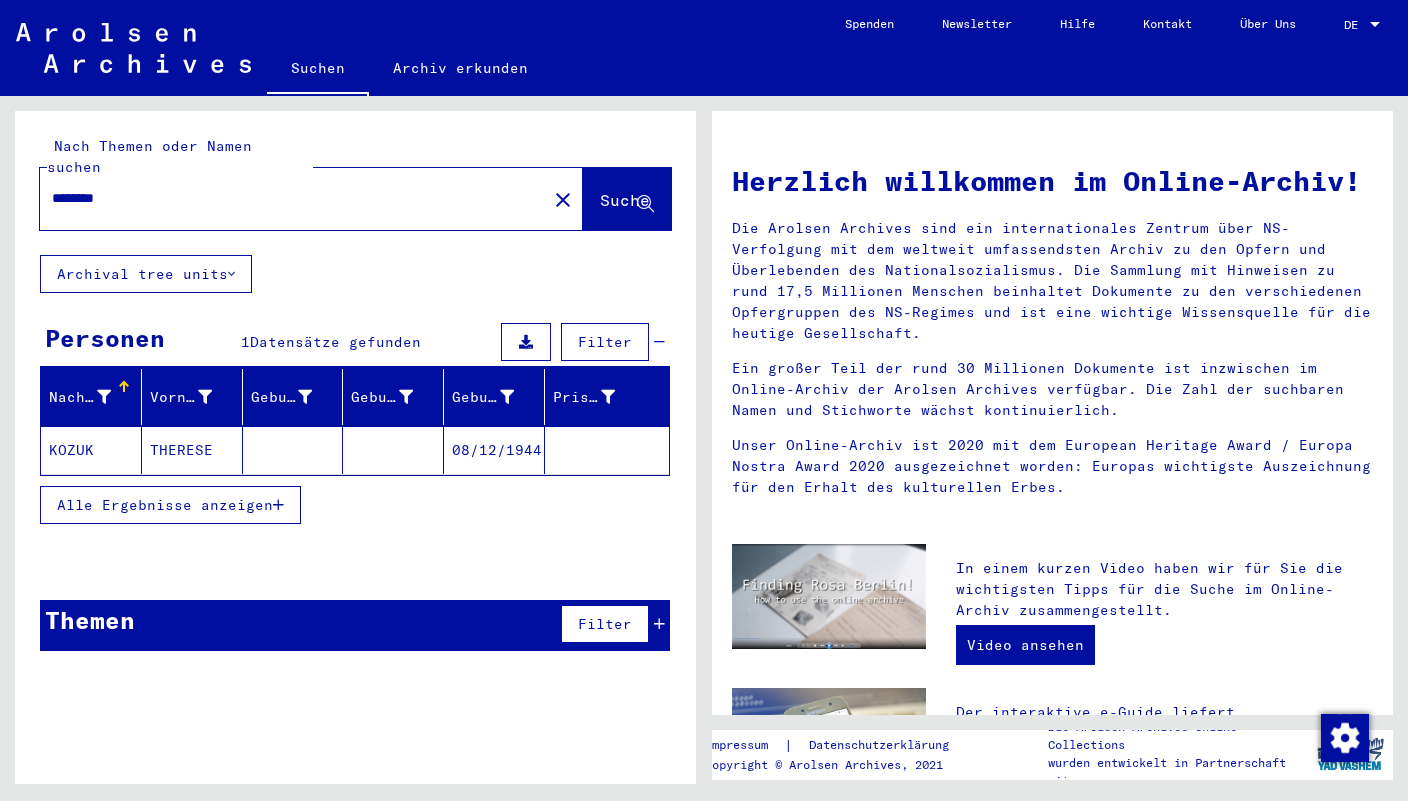 click on "KOZUK" 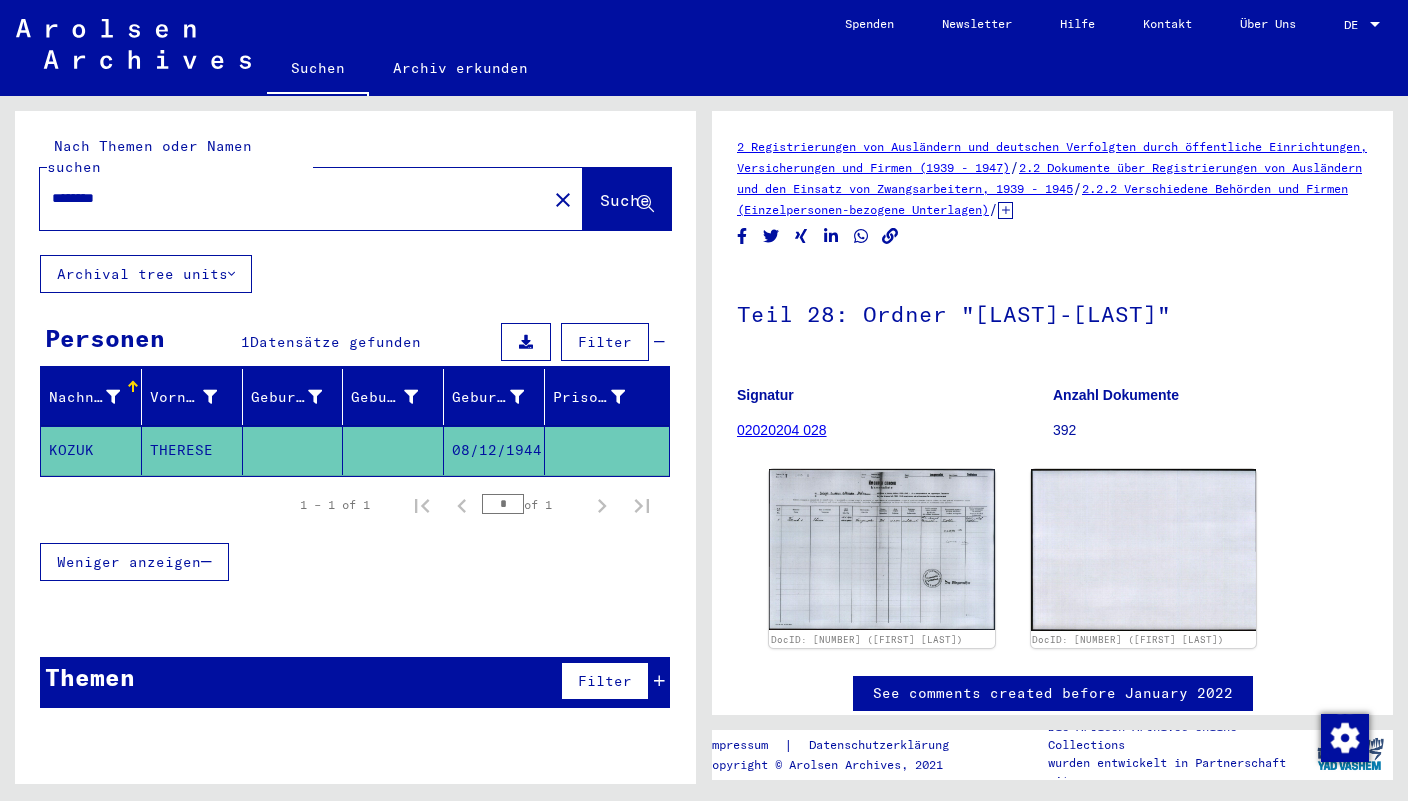 click on "********" at bounding box center [293, 198] 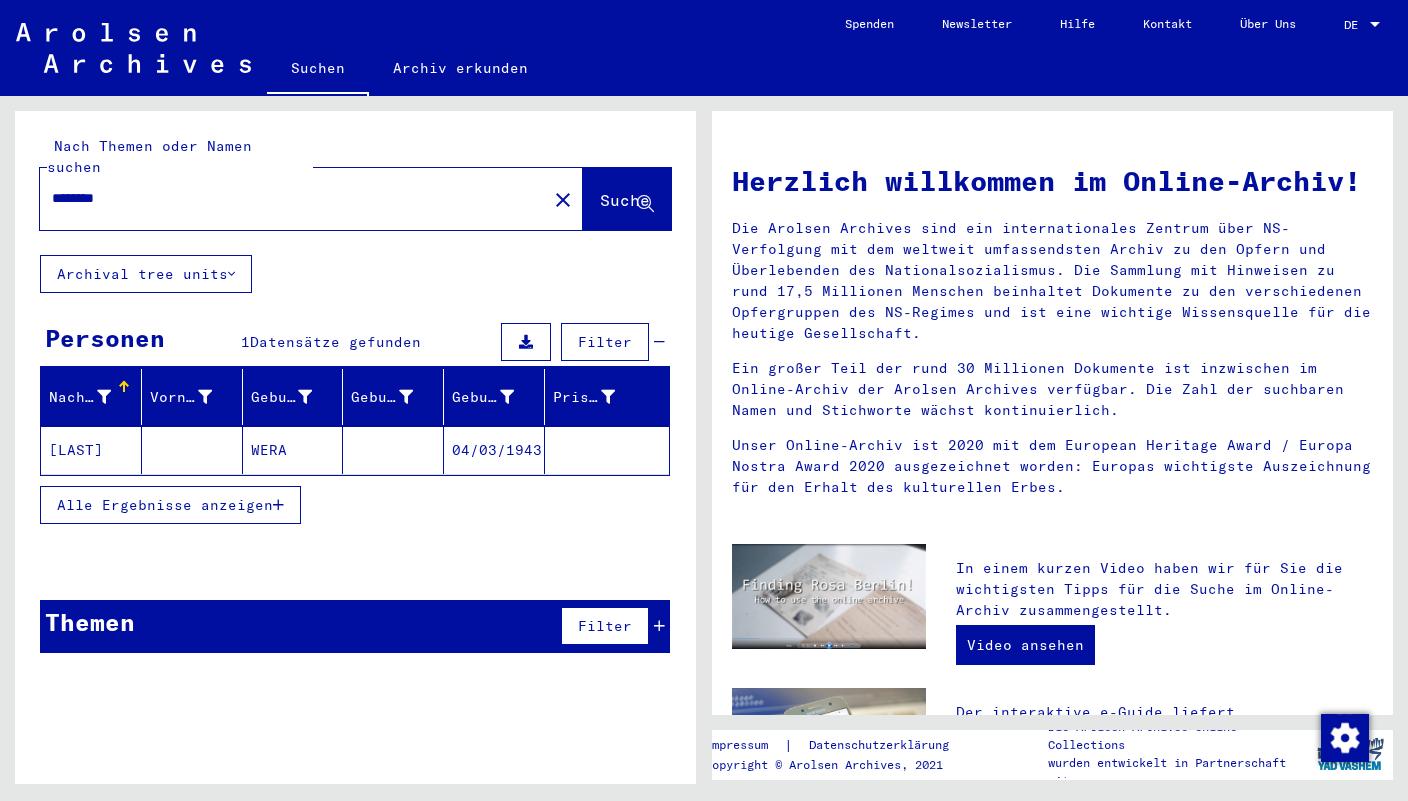 click on "[LAST]" 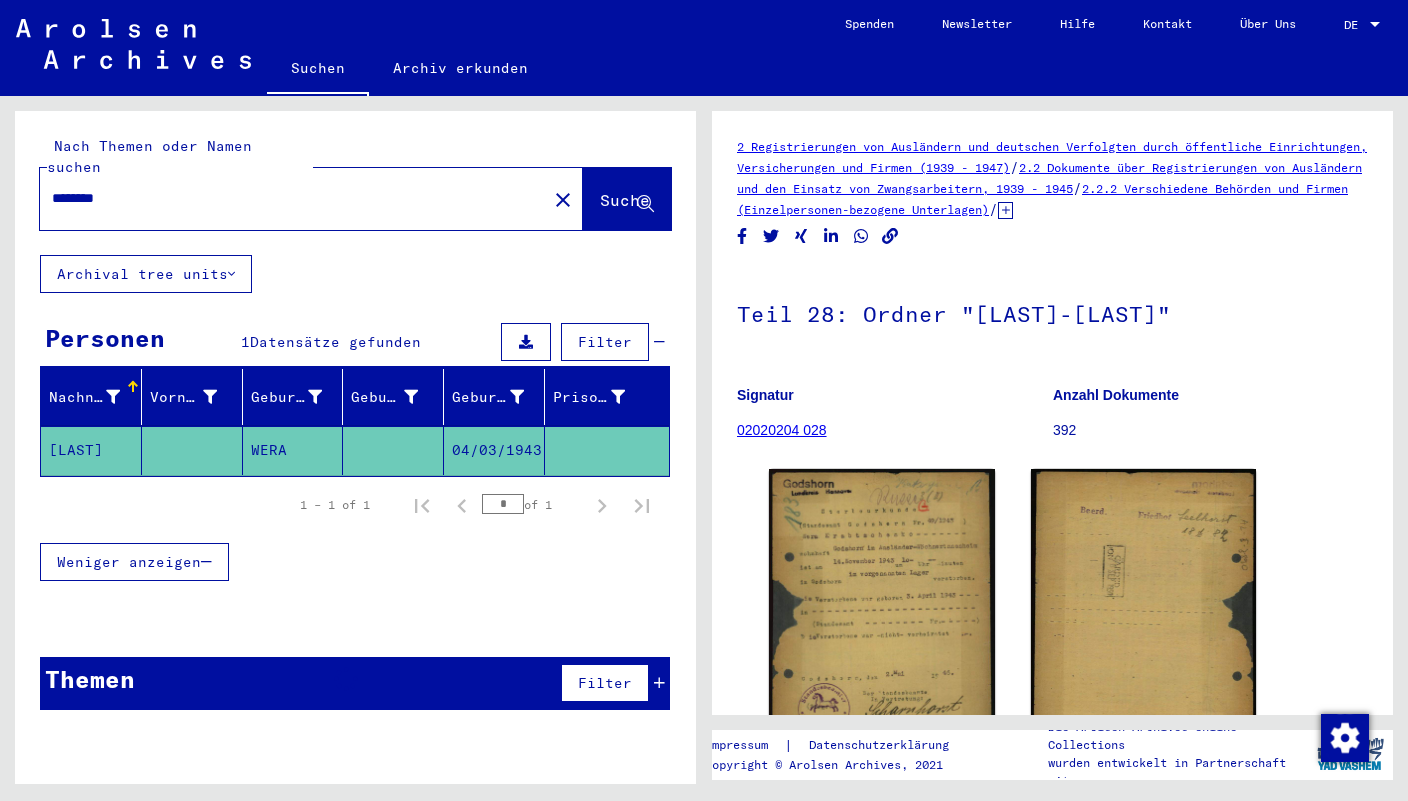 click on "********" at bounding box center [293, 198] 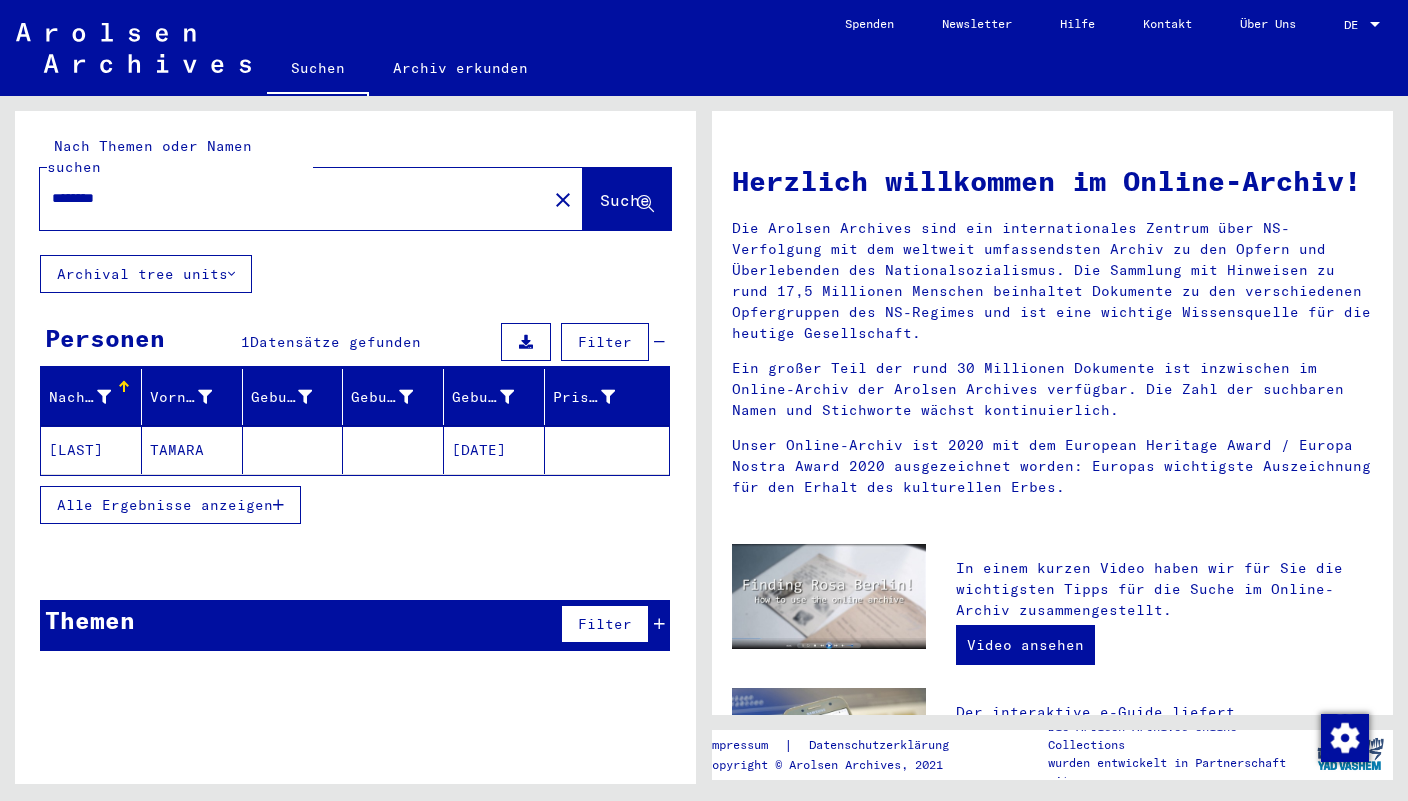click on "[LAST]" 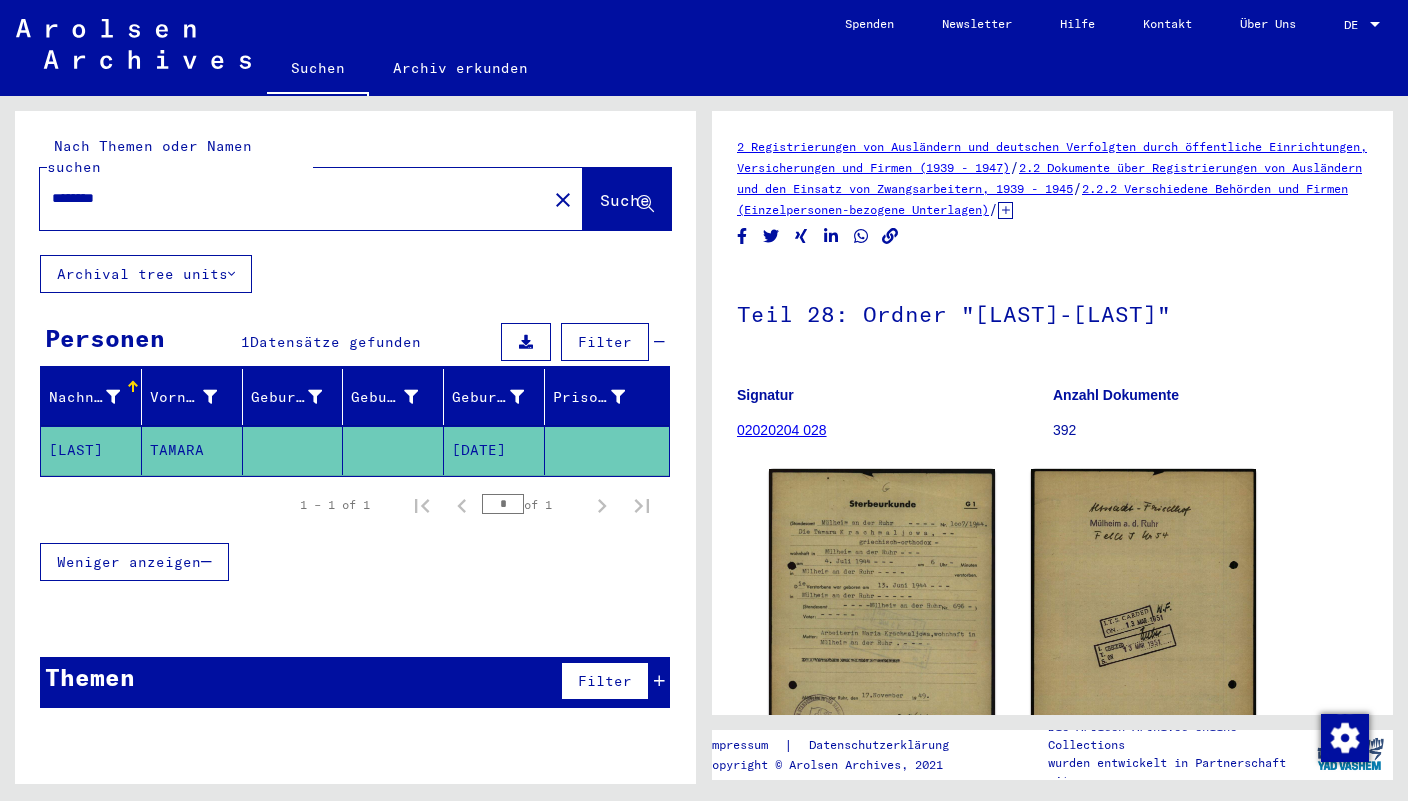 click on "********" at bounding box center (293, 198) 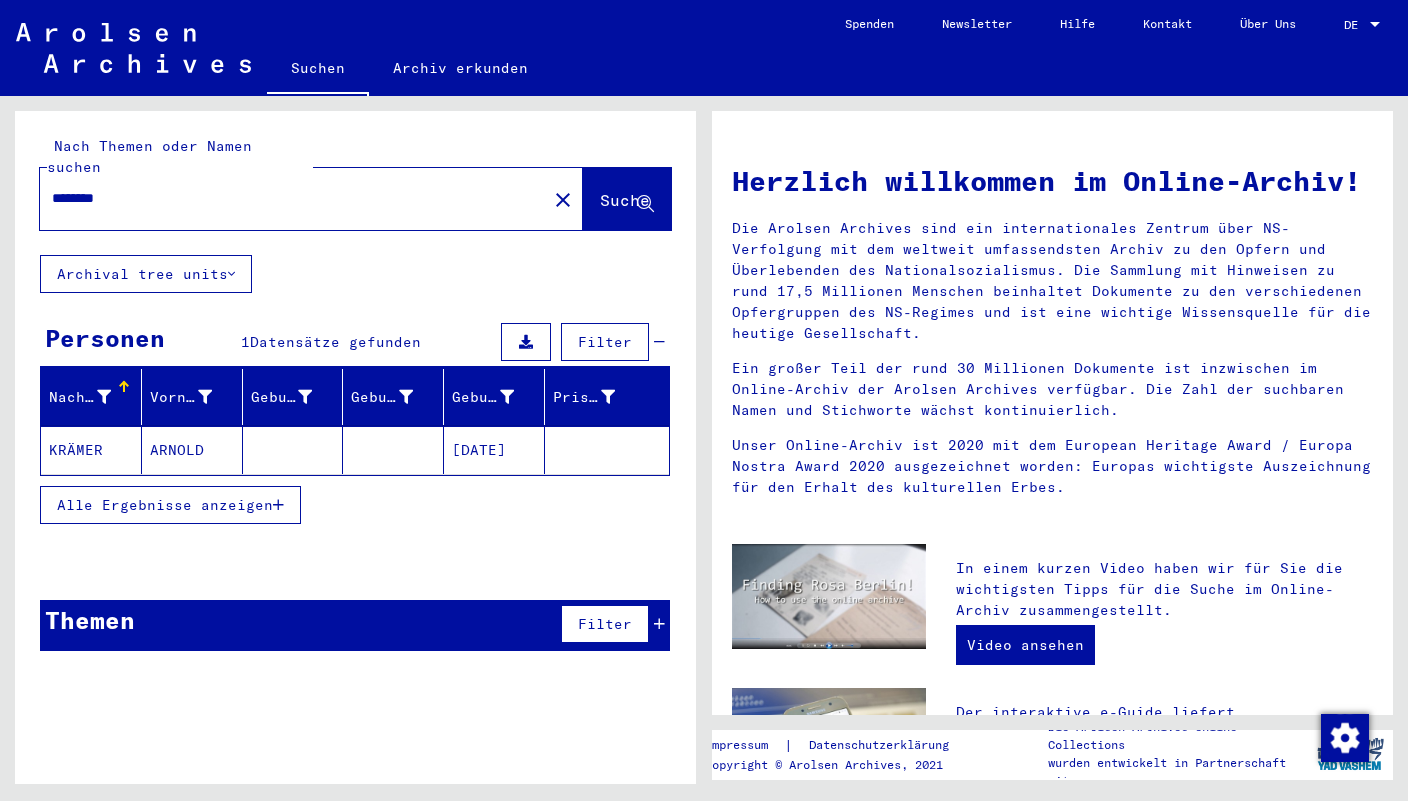 click on "KRÄMER" 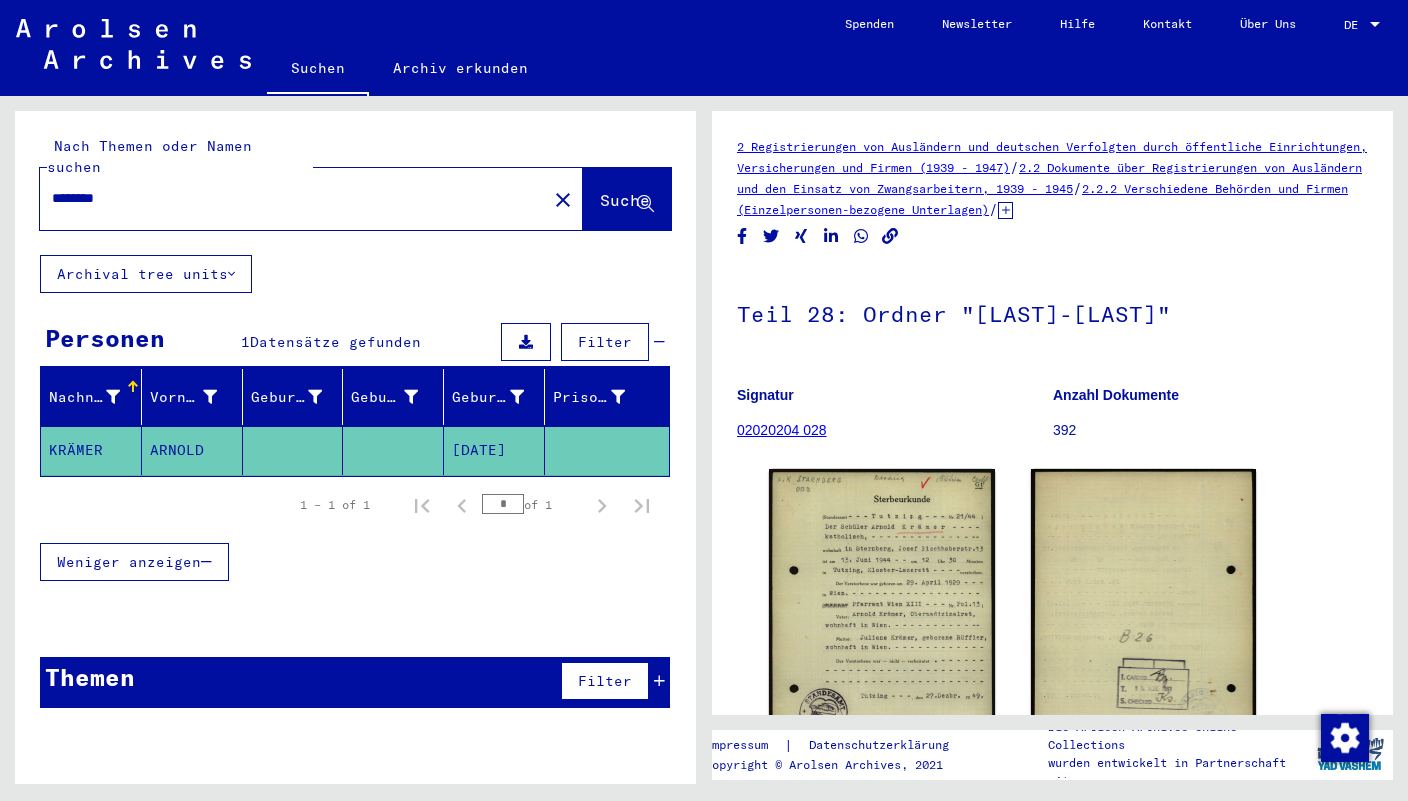 click on "********" at bounding box center [293, 198] 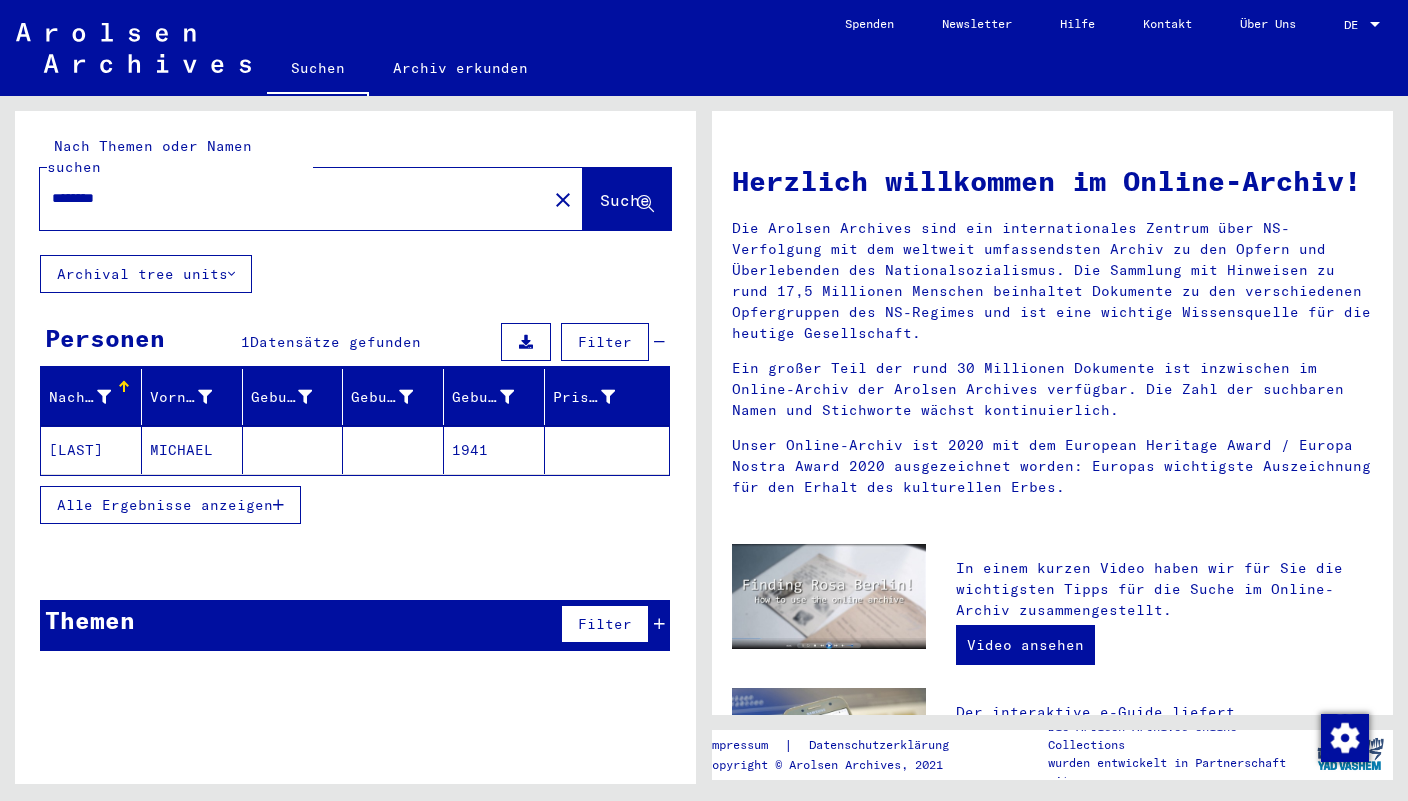 click on "[LAST]" 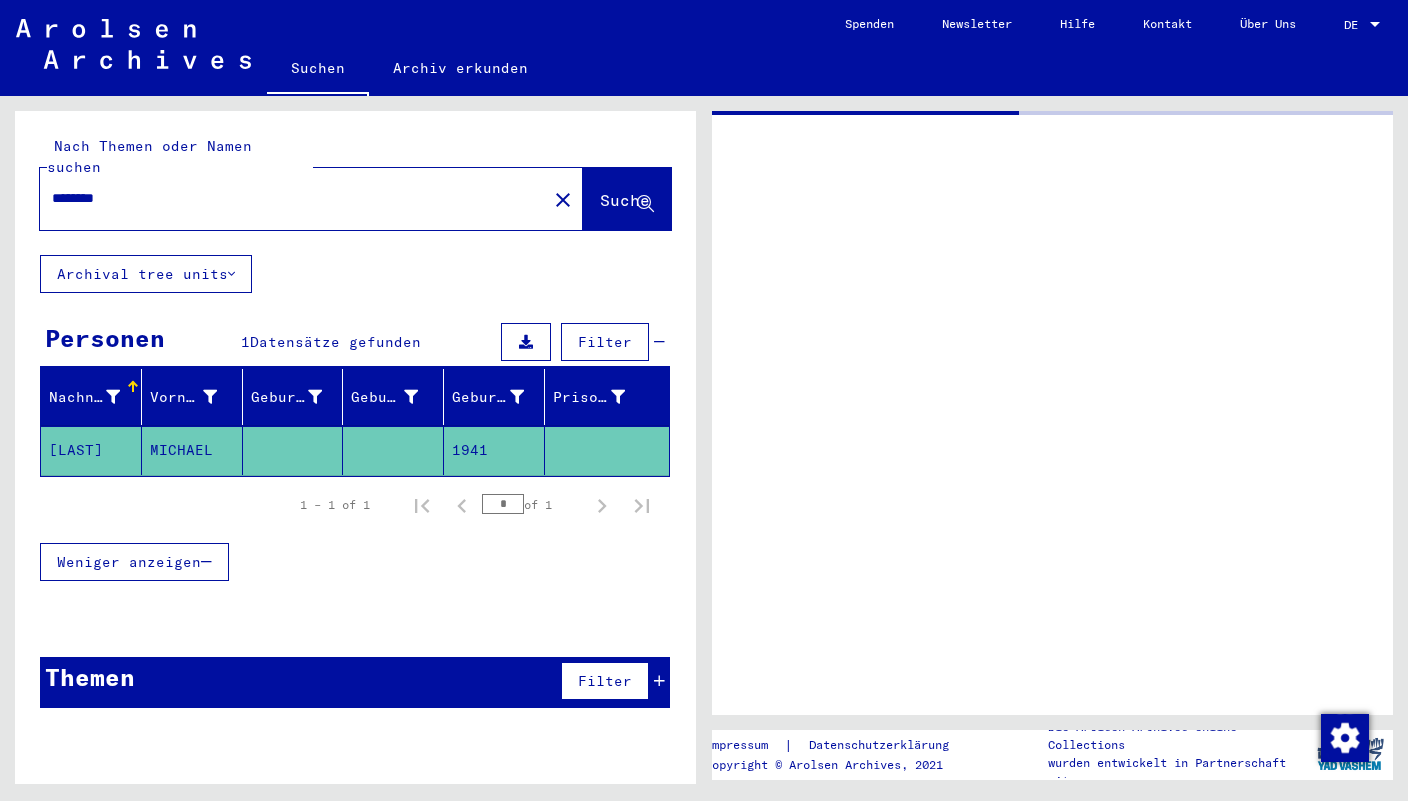 click on "********" at bounding box center [293, 198] 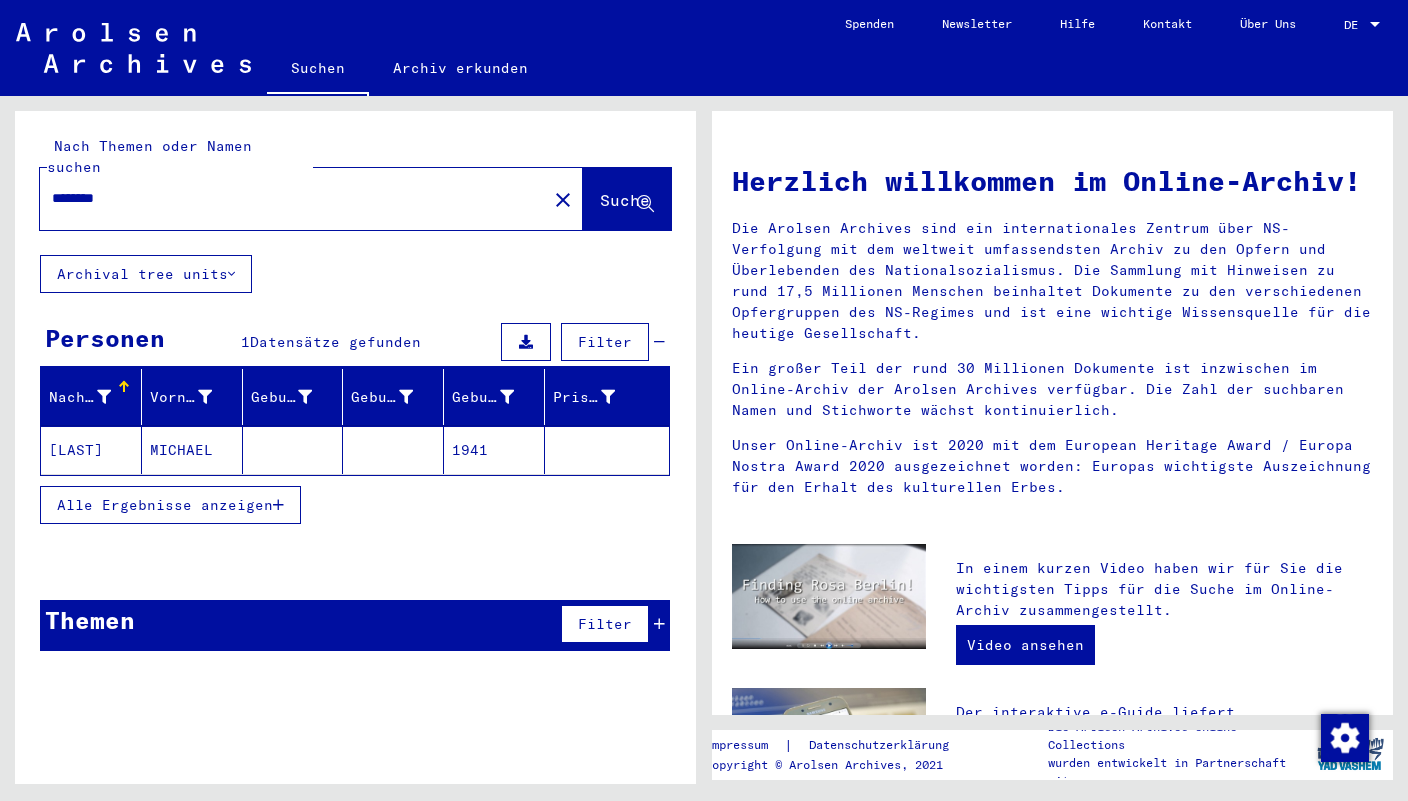 click on "[LAST]" 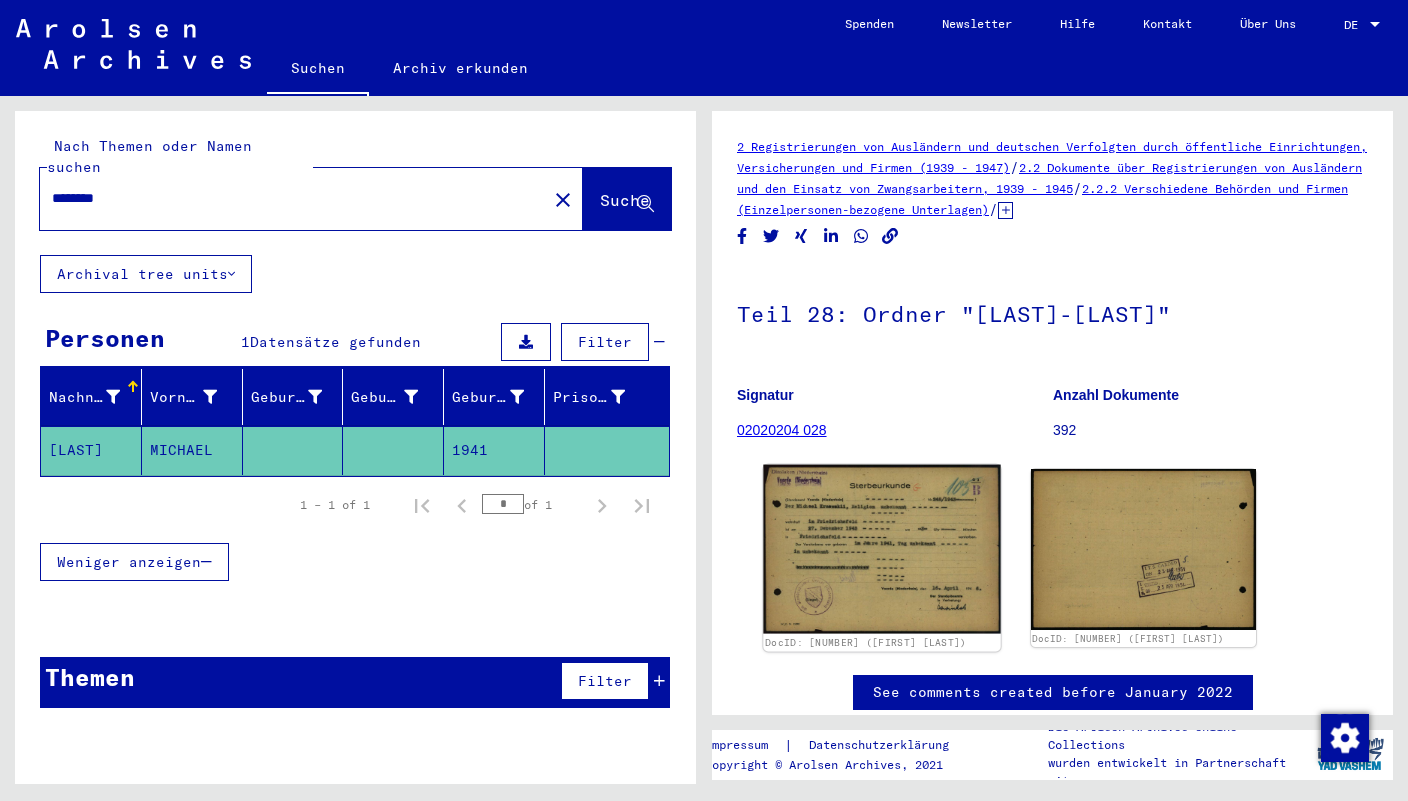 click 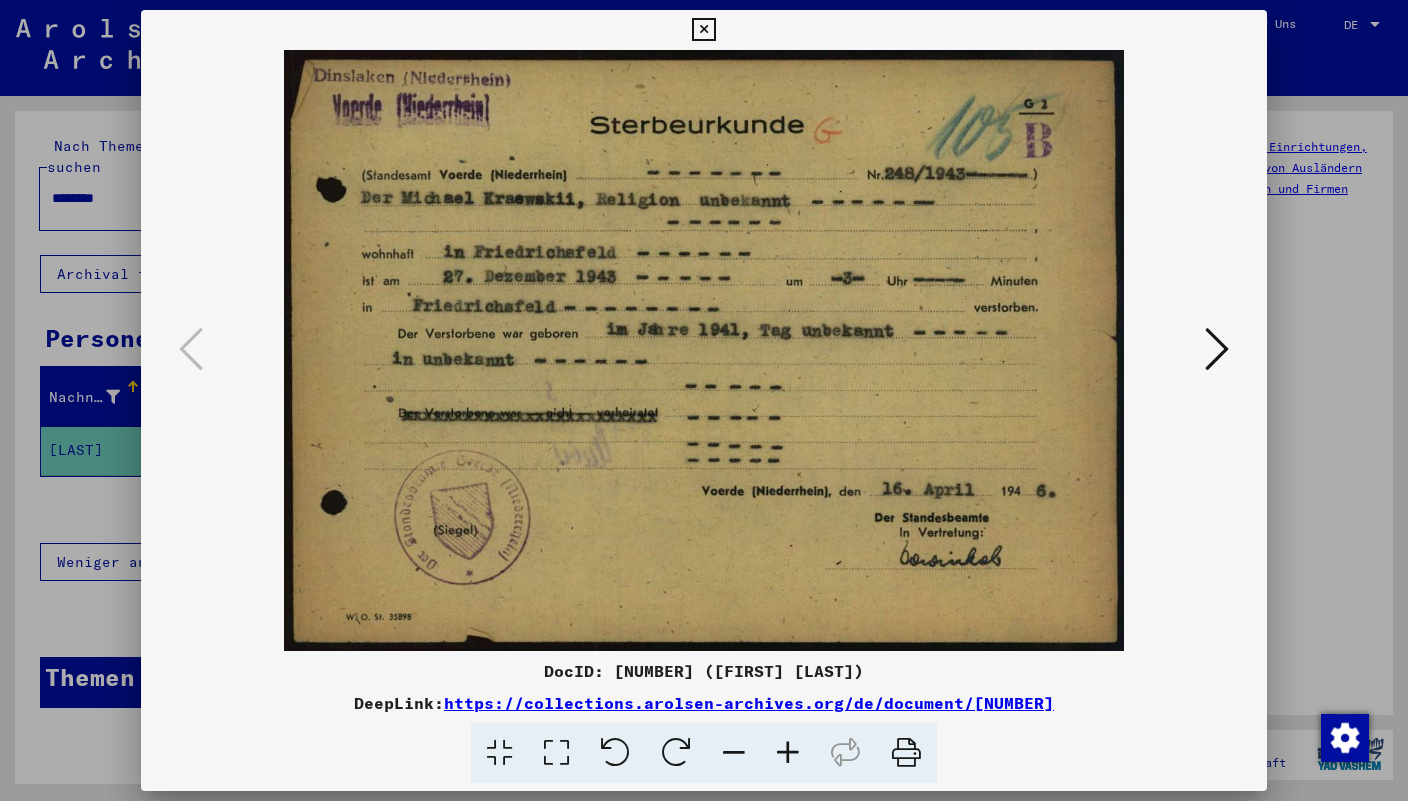 click at bounding box center (1217, 349) 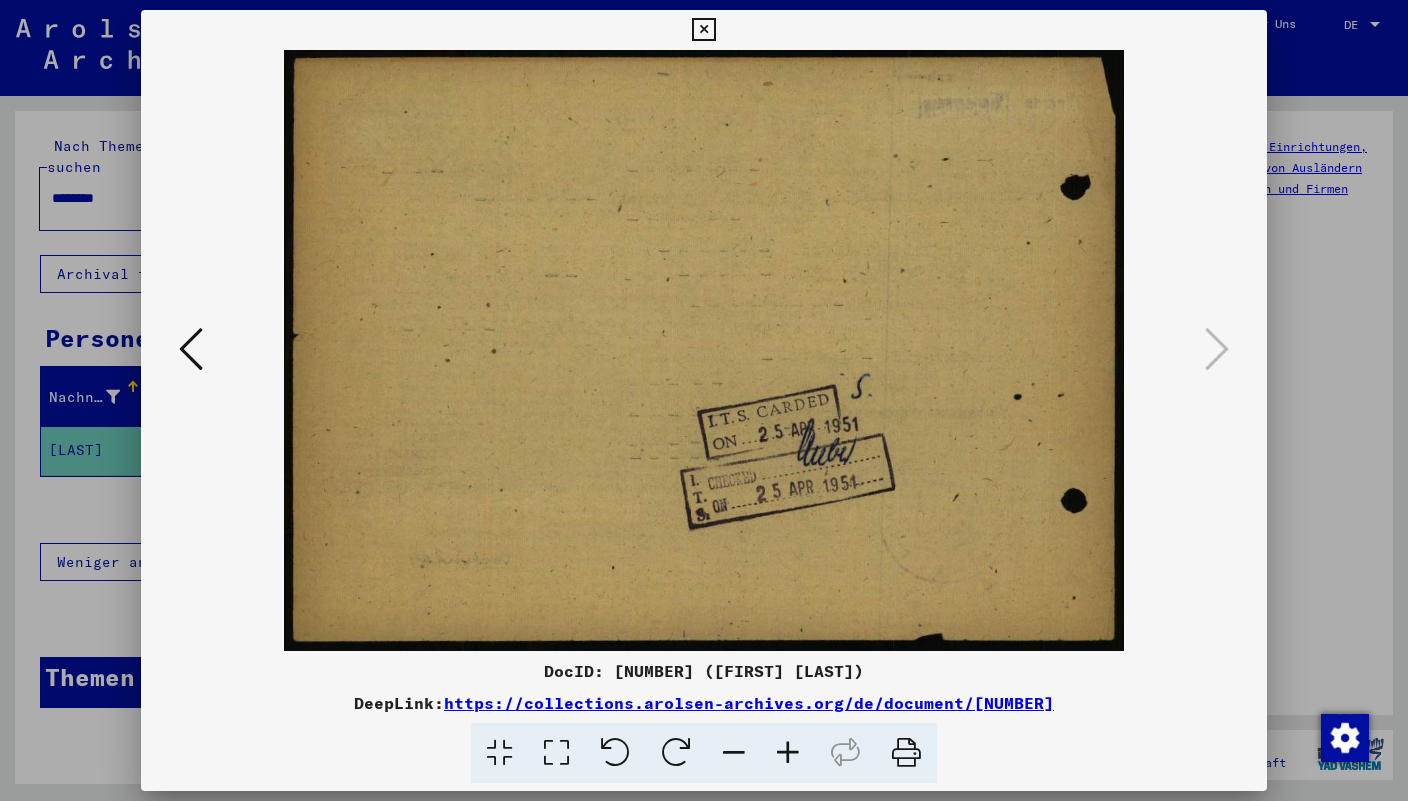 click at bounding box center (703, 30) 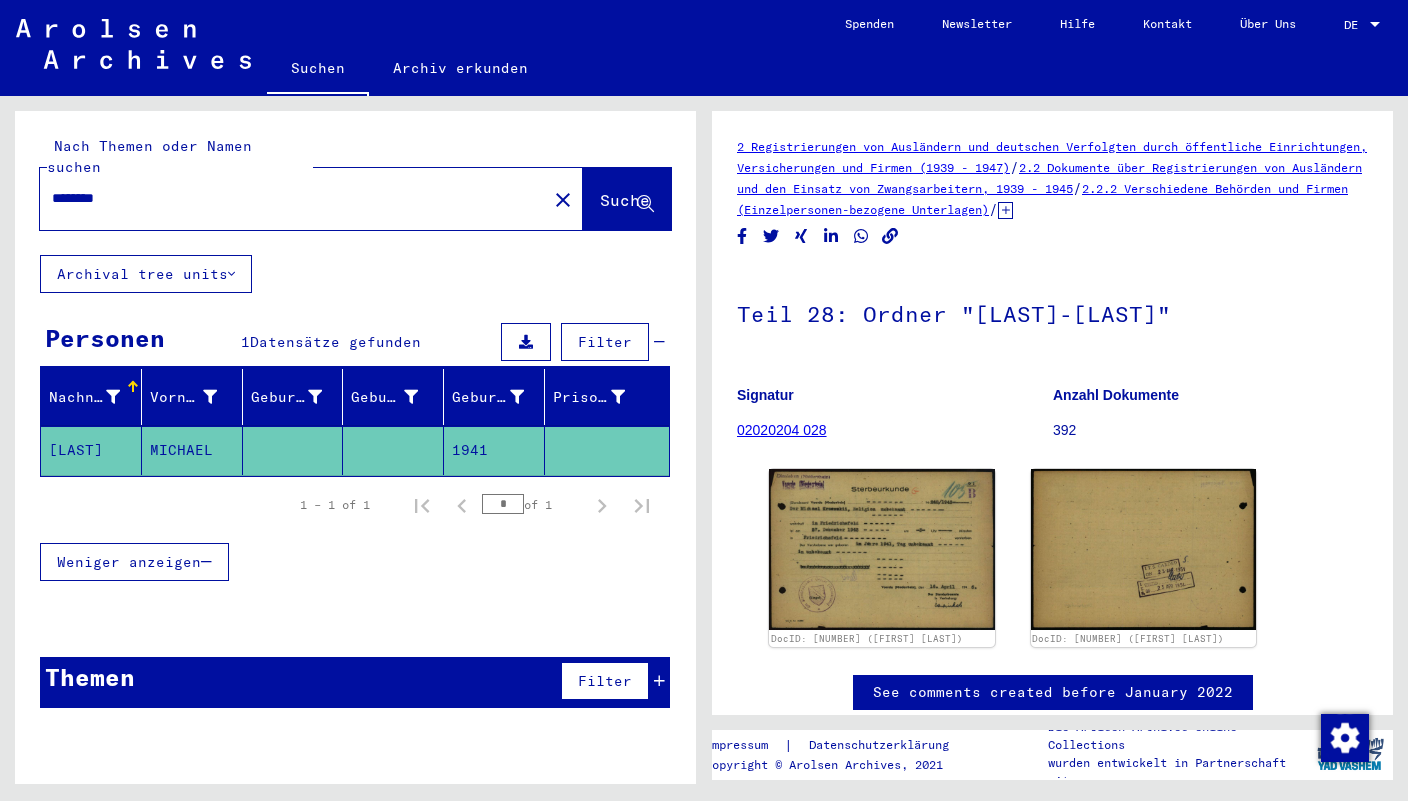 click on "********" at bounding box center [293, 198] 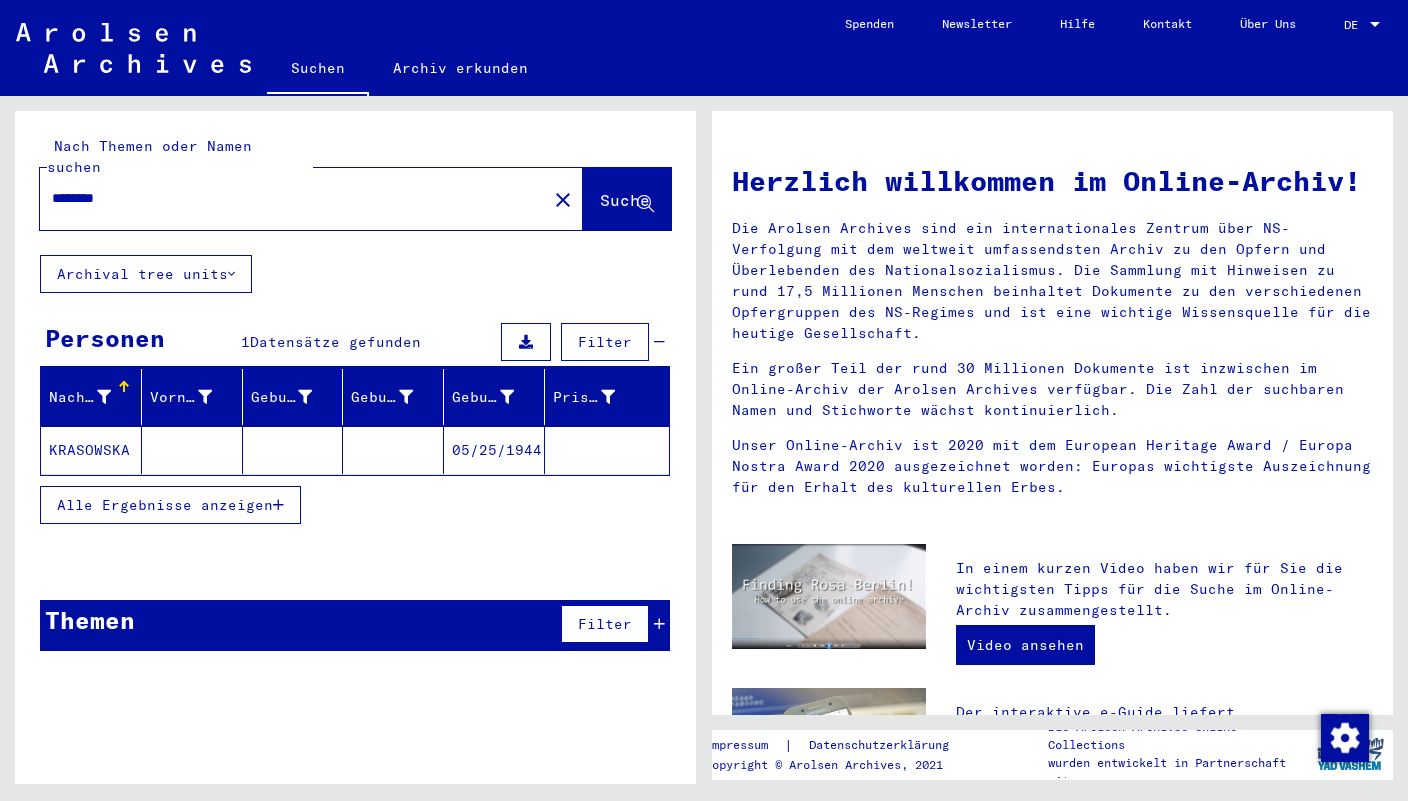 click on "KRASOWSKA" 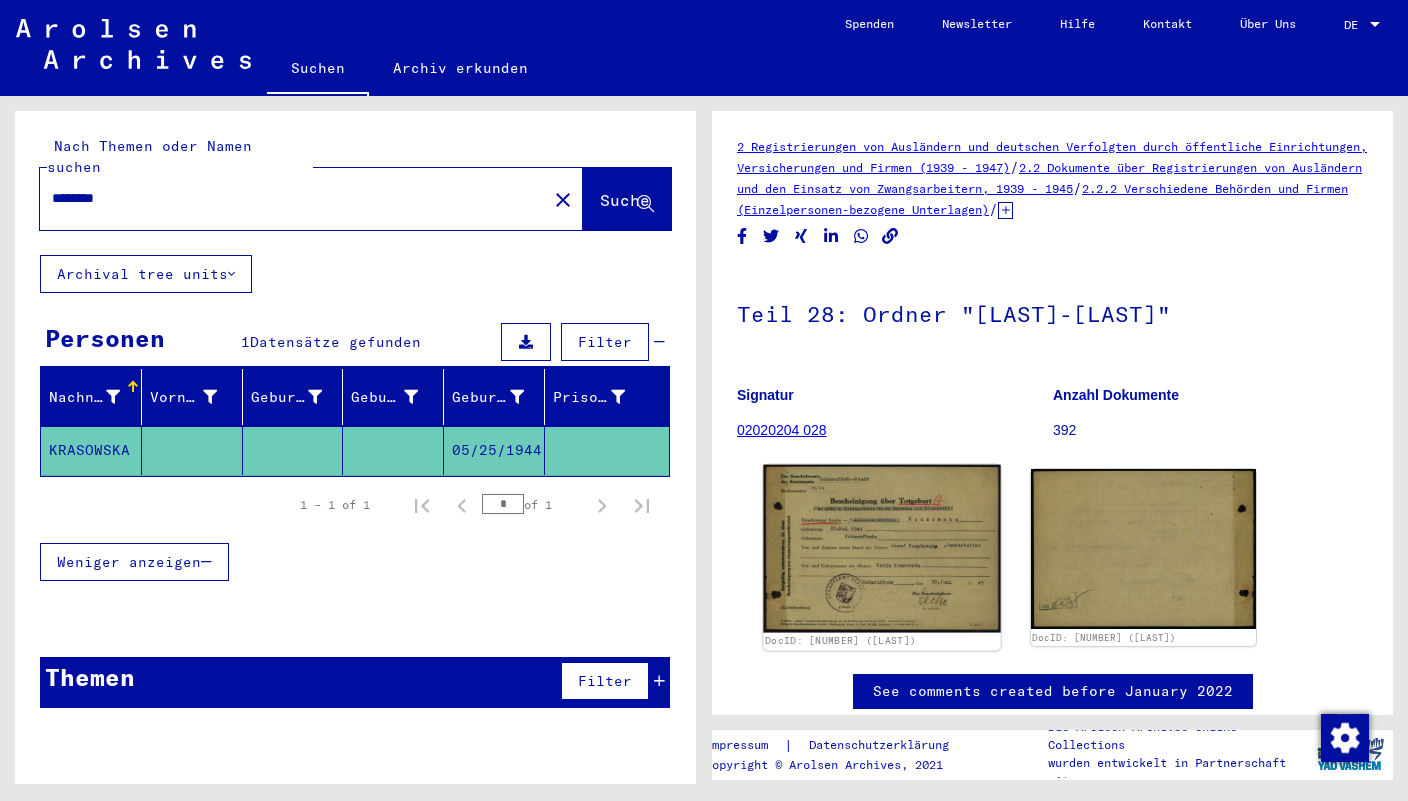 click 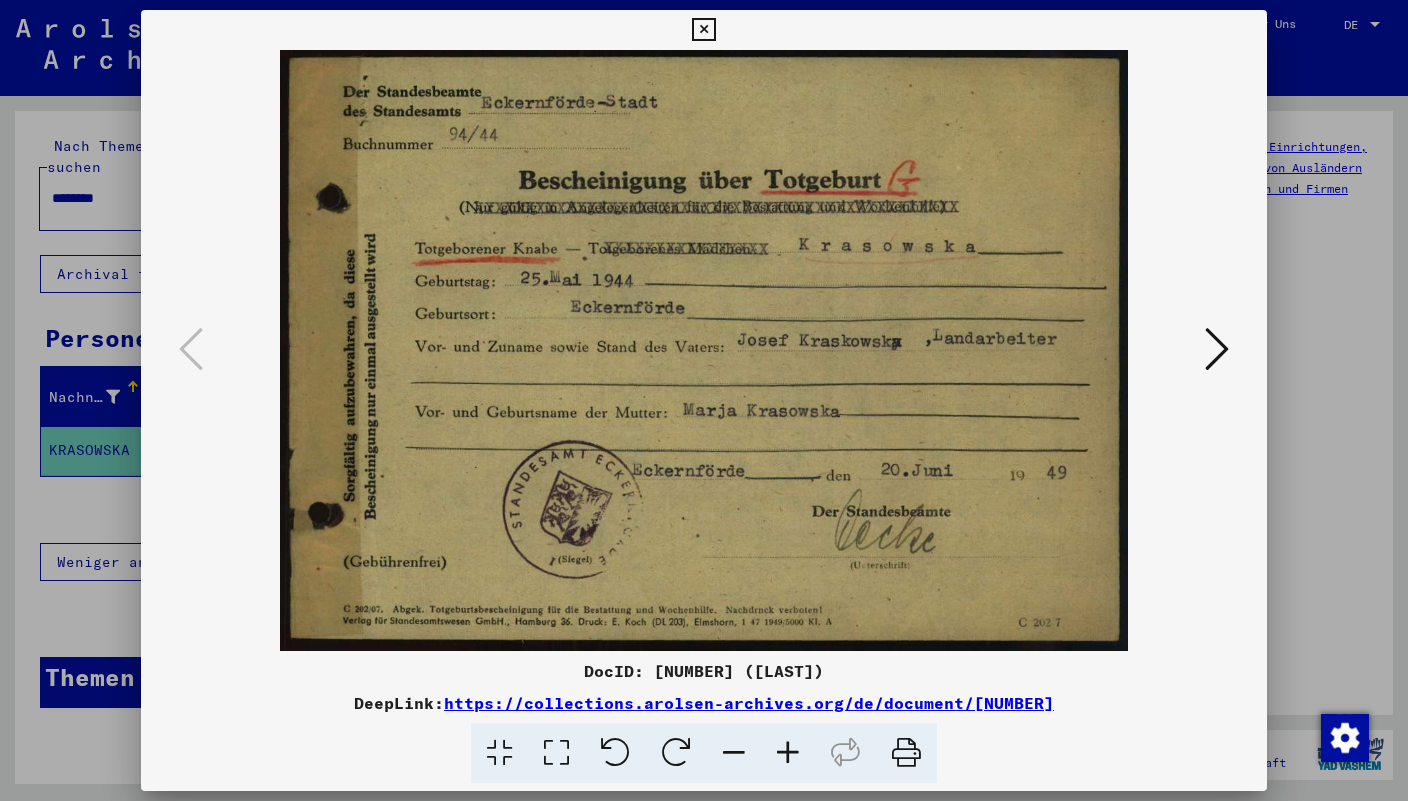 click on "DocID: [NUMBER] ([LAST])" at bounding box center [704, 671] 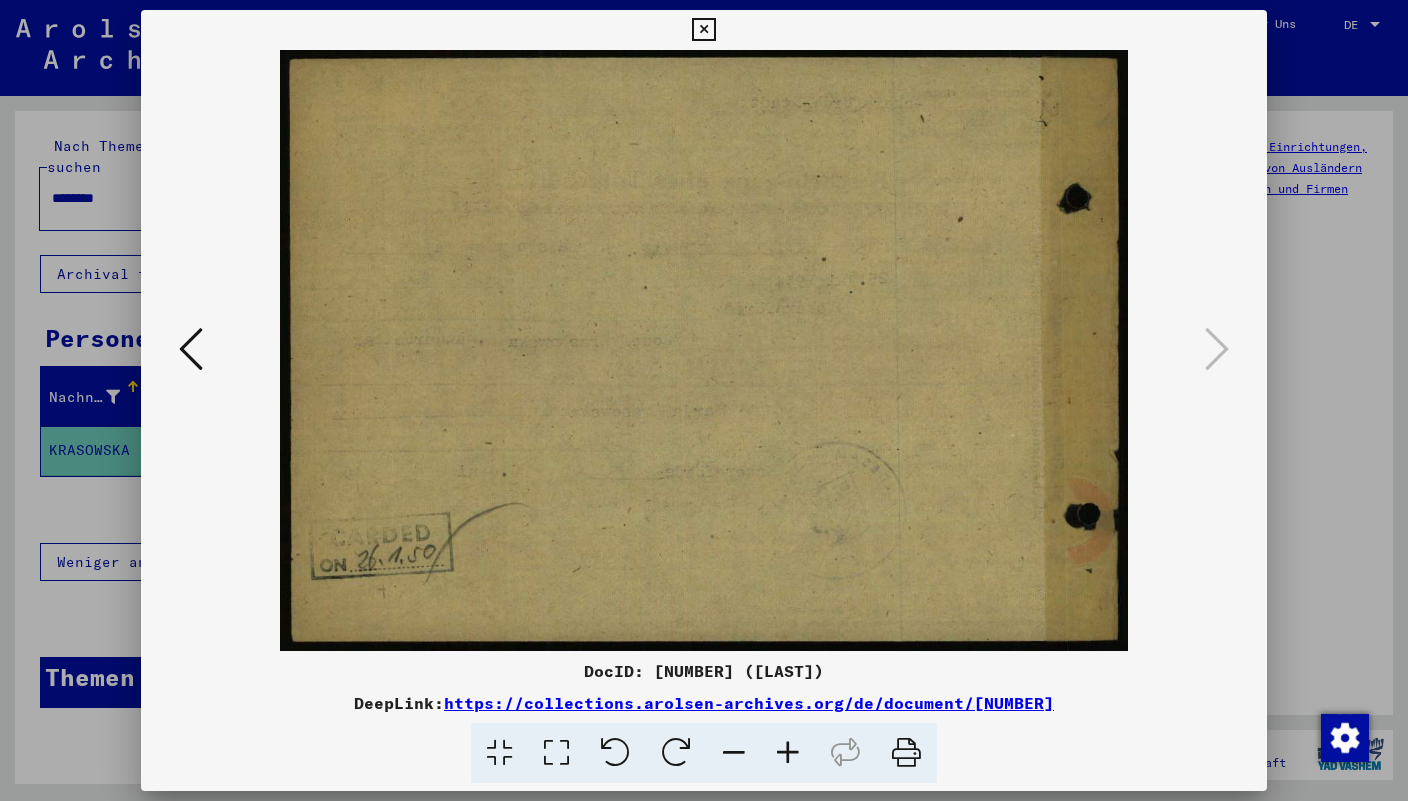 click at bounding box center (703, 30) 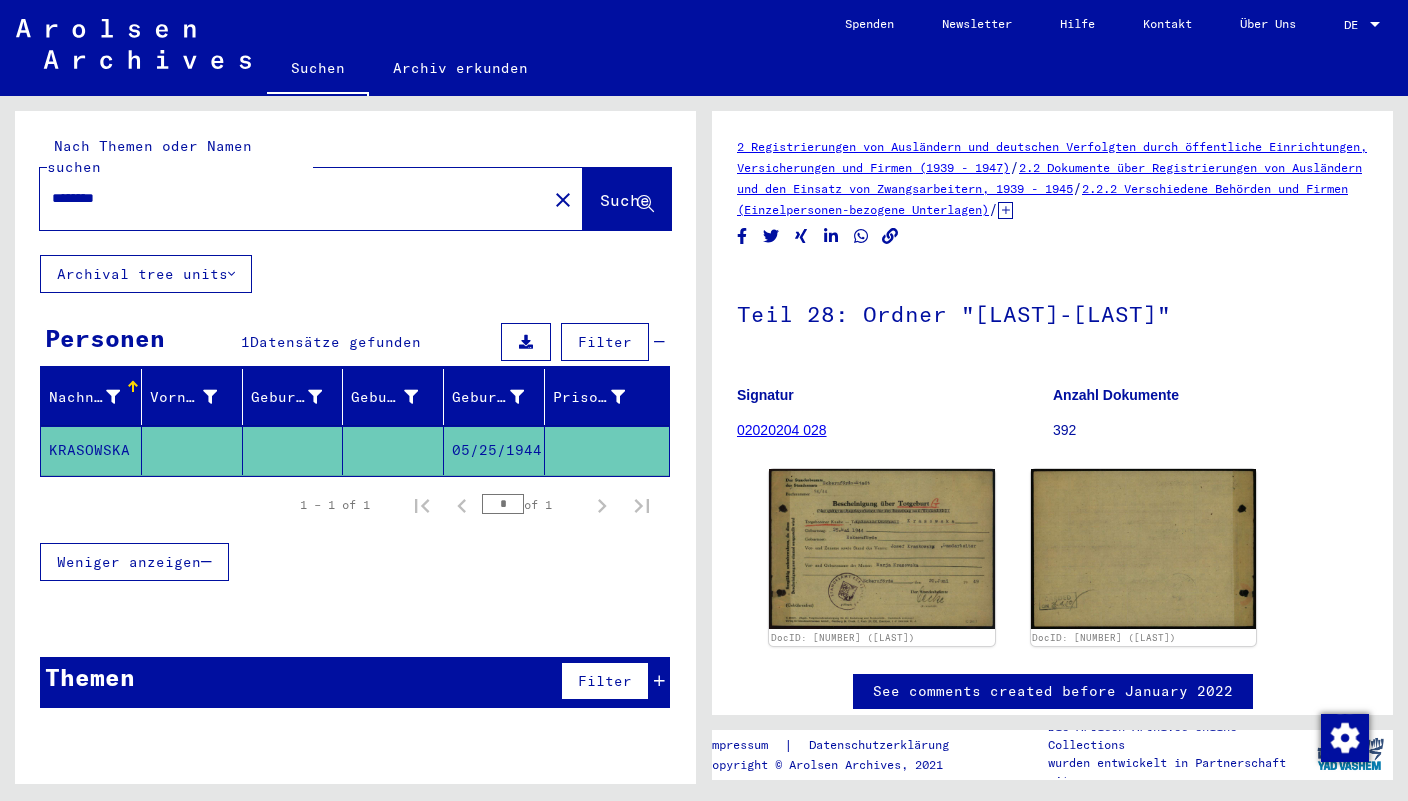 click on "********" at bounding box center (293, 198) 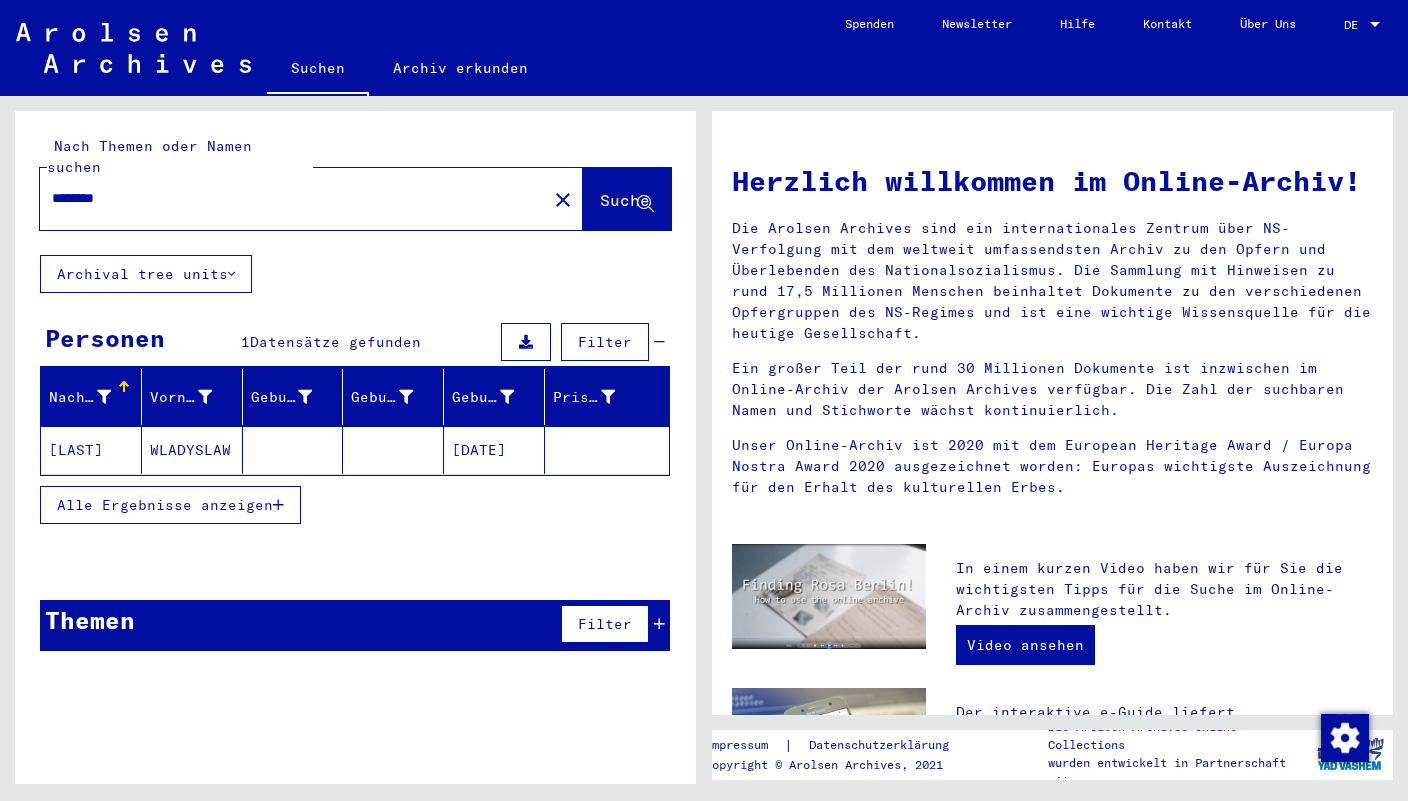 type on "********" 